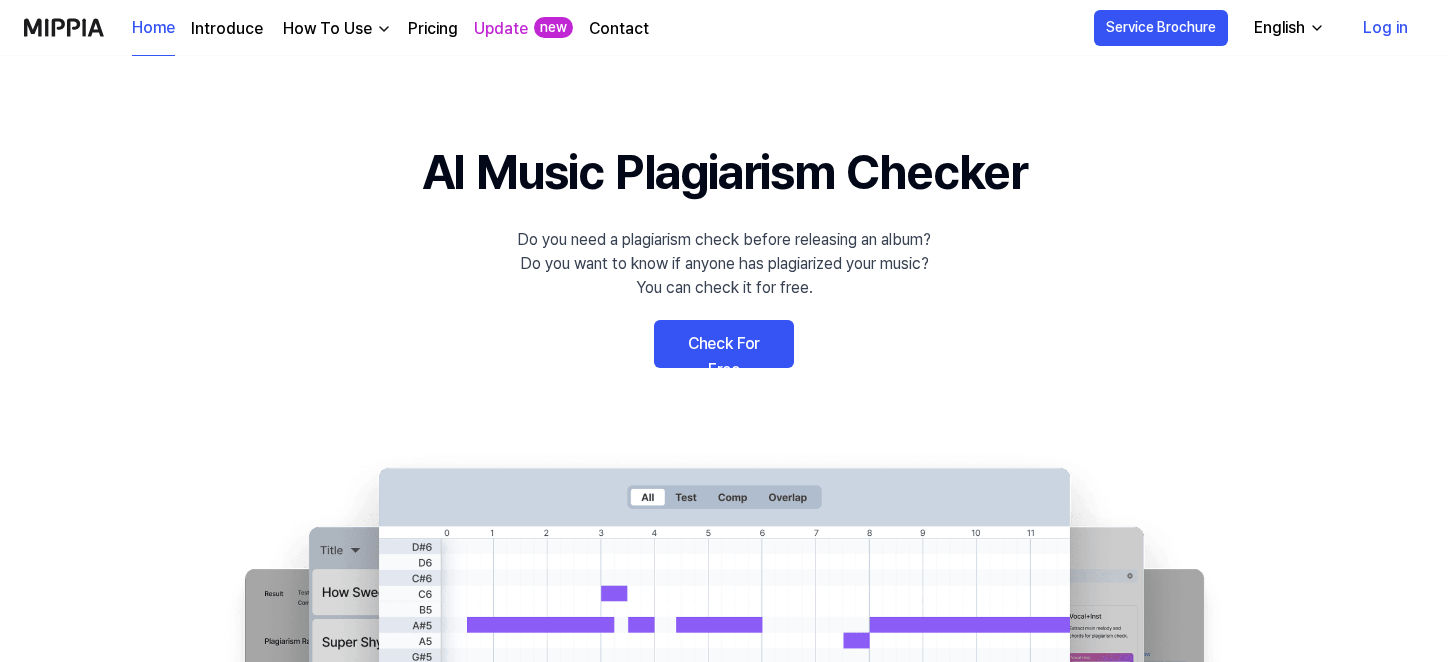 scroll, scrollTop: 64, scrollLeft: 0, axis: vertical 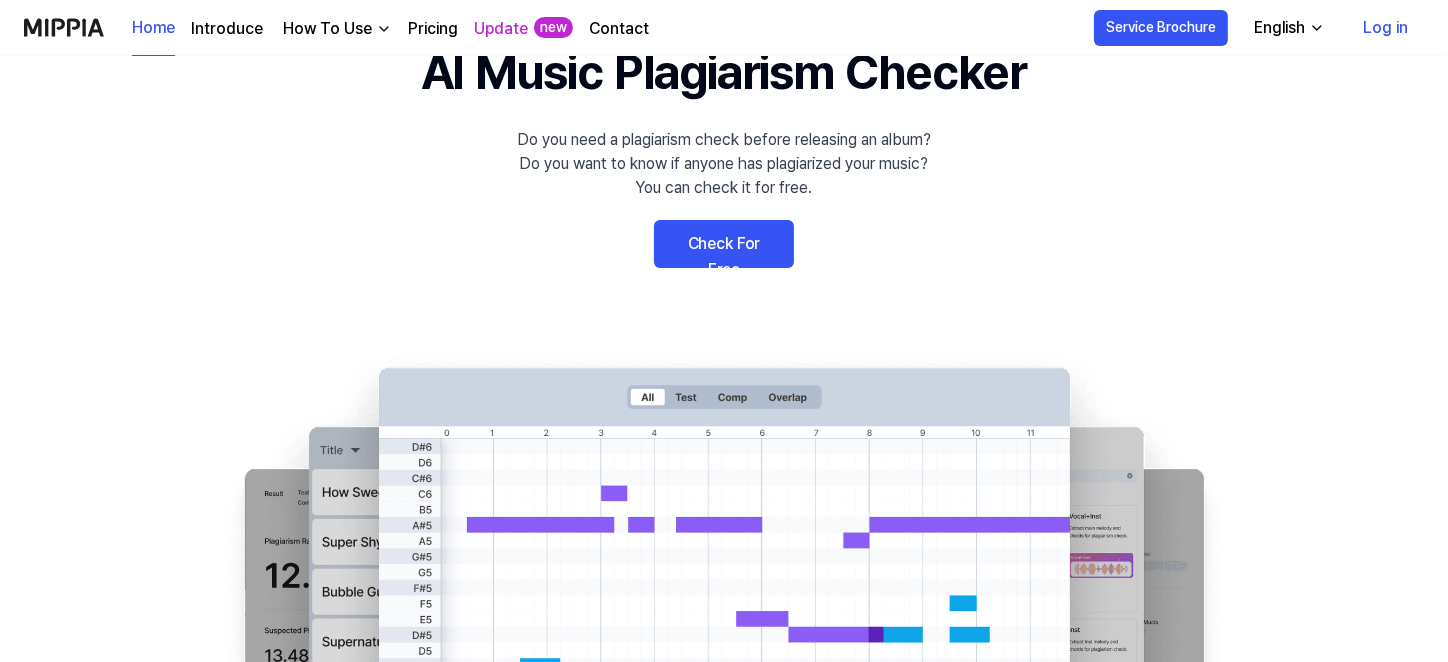 click on "Check For Free" at bounding box center (724, 244) 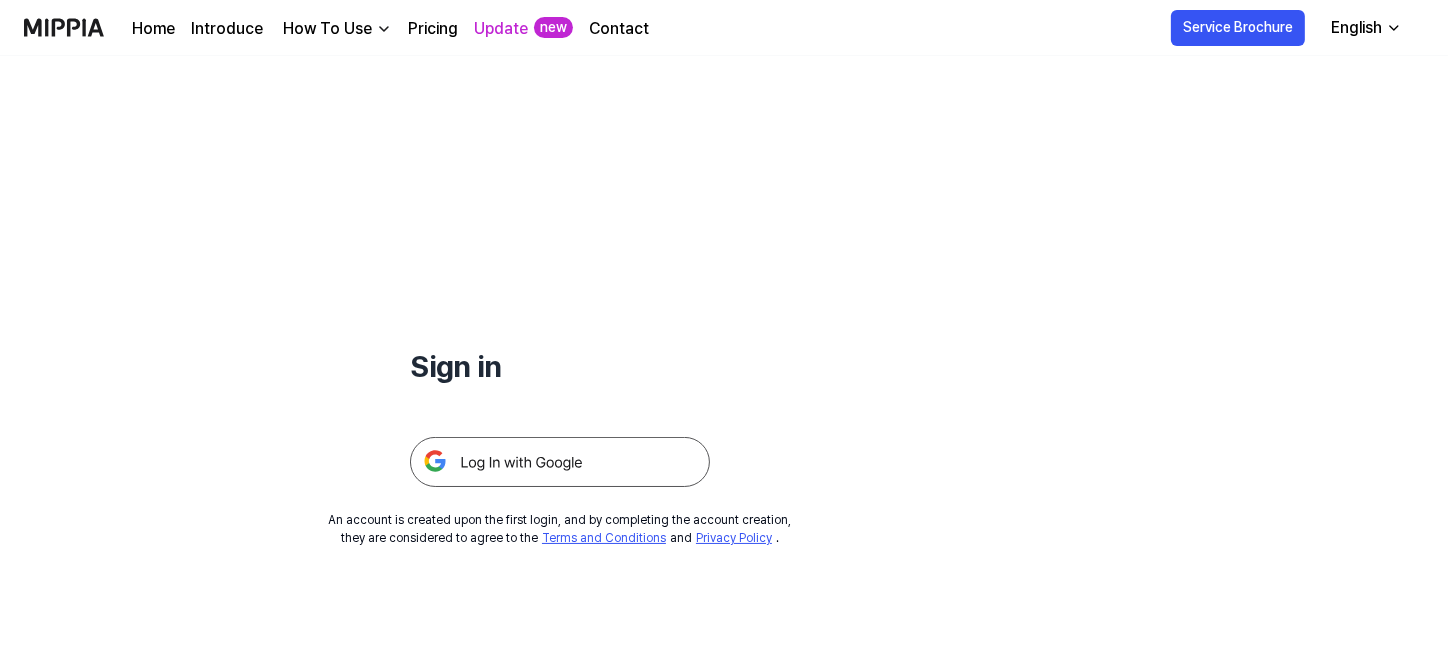 click at bounding box center [560, 462] 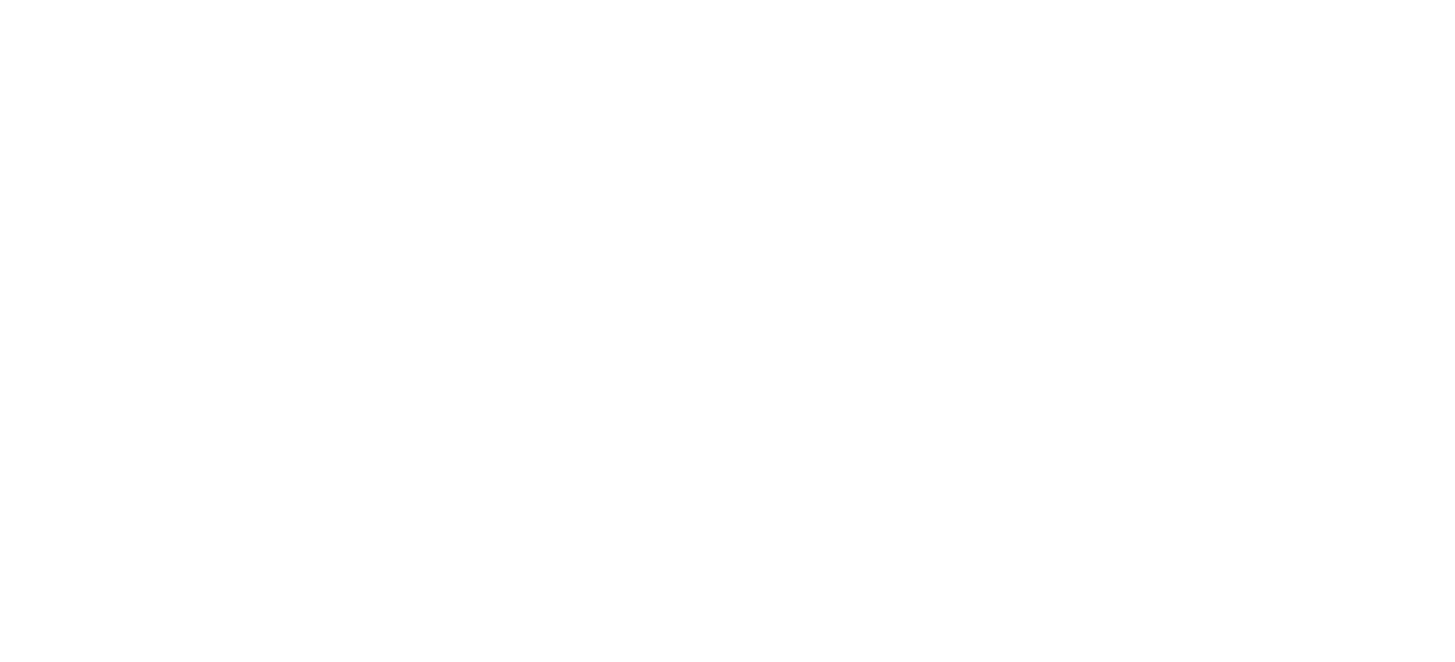 scroll, scrollTop: 0, scrollLeft: 0, axis: both 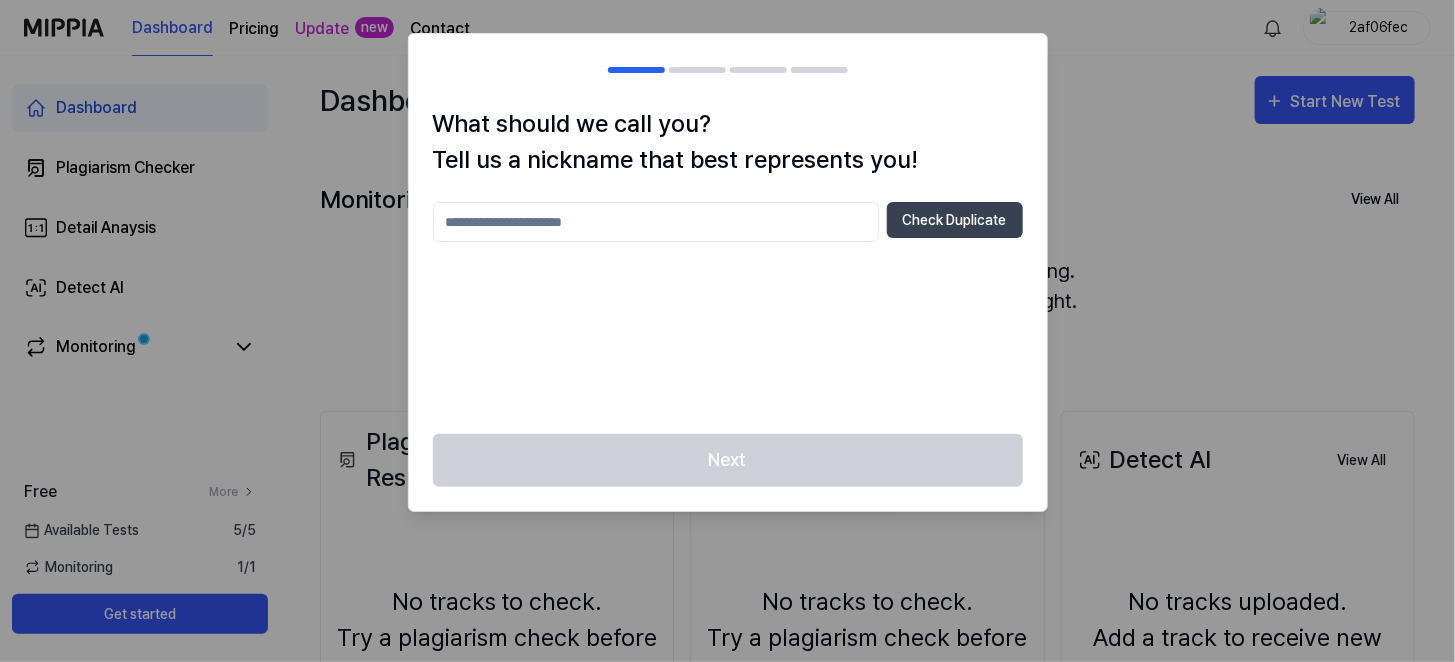 click at bounding box center (656, 222) 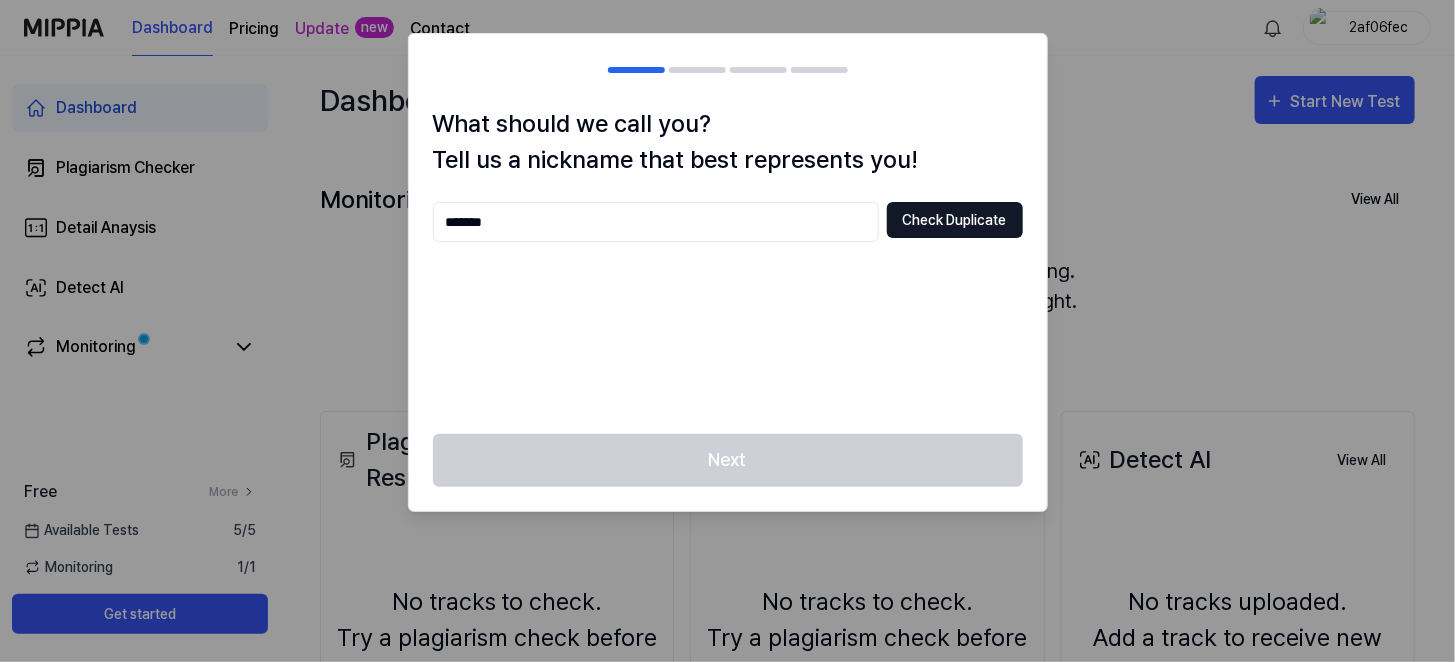 type on "*******" 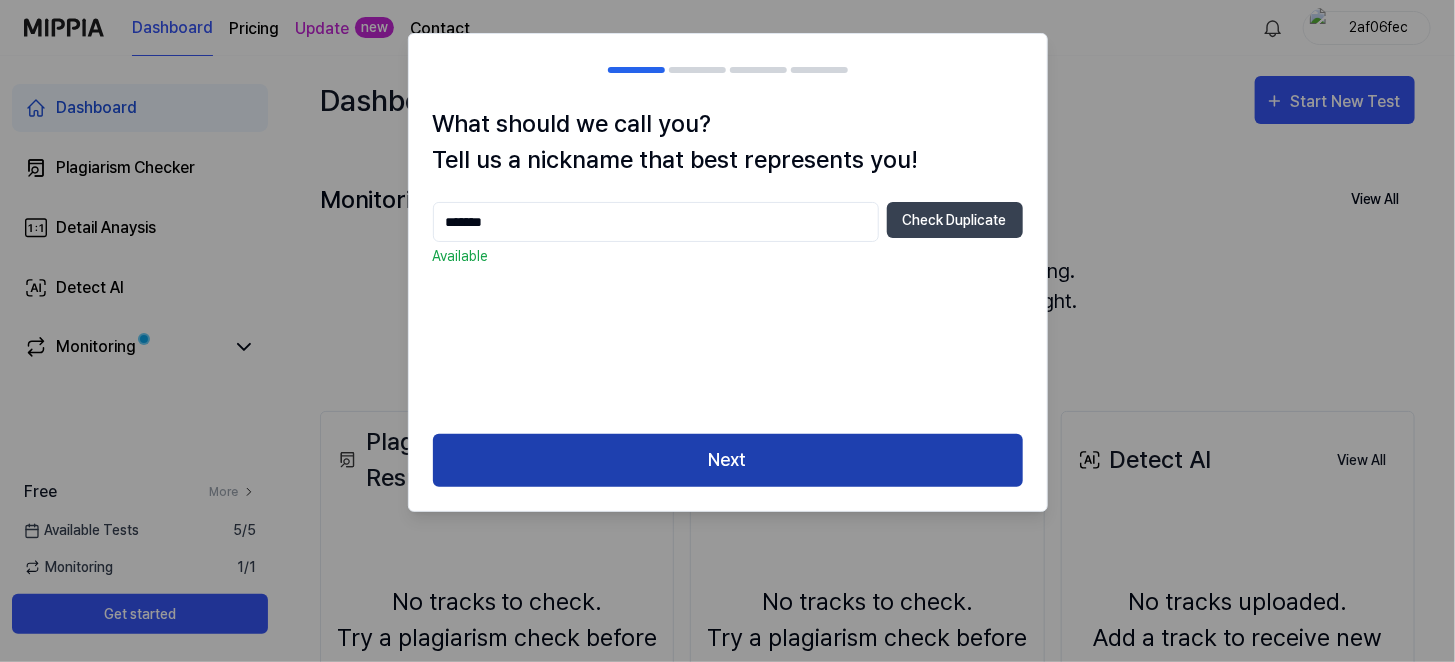 click on "Next" at bounding box center (728, 460) 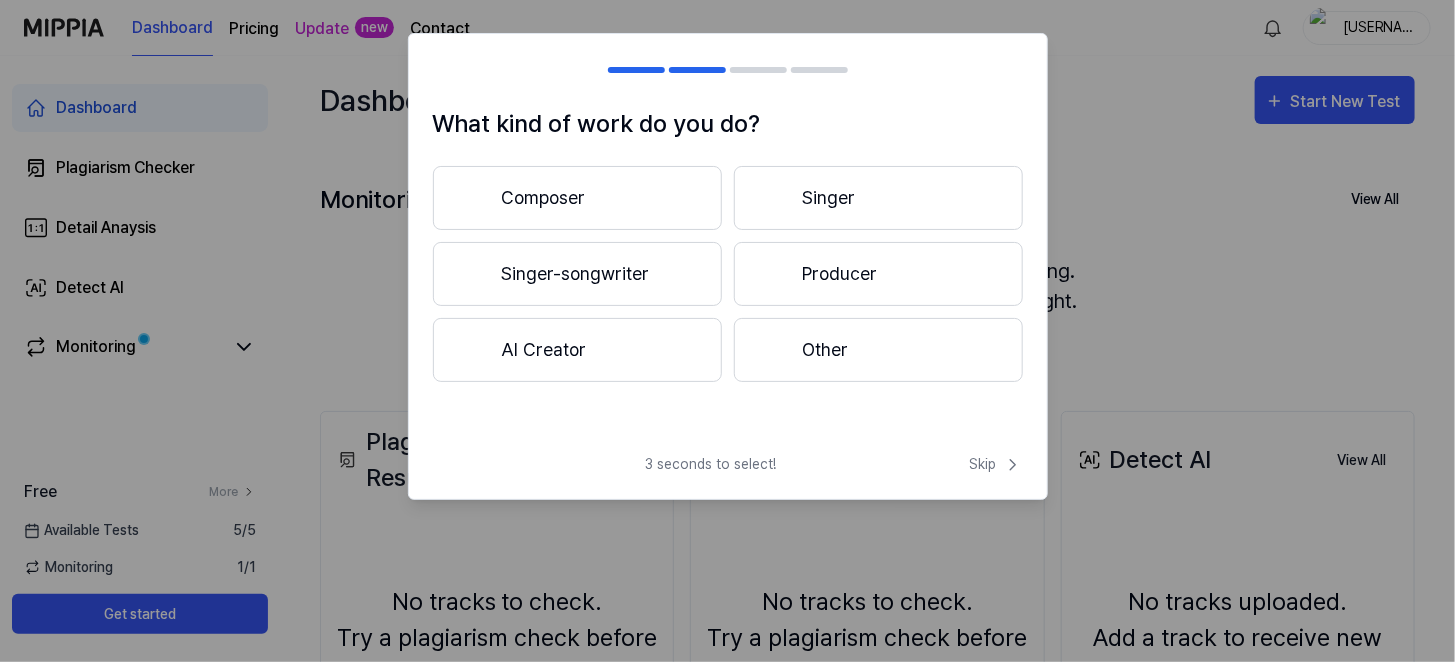 click on "Singer-songwriter" at bounding box center (577, 274) 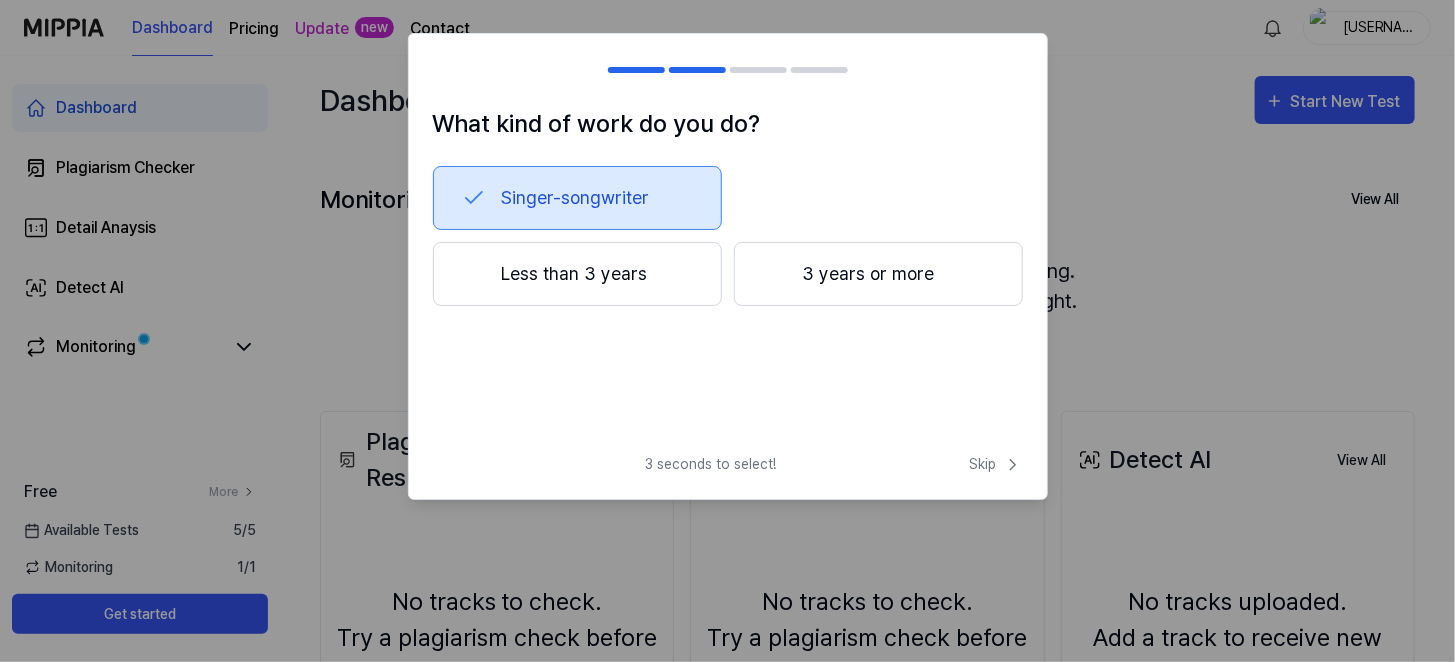 click on "Less than 3 years" at bounding box center [577, 274] 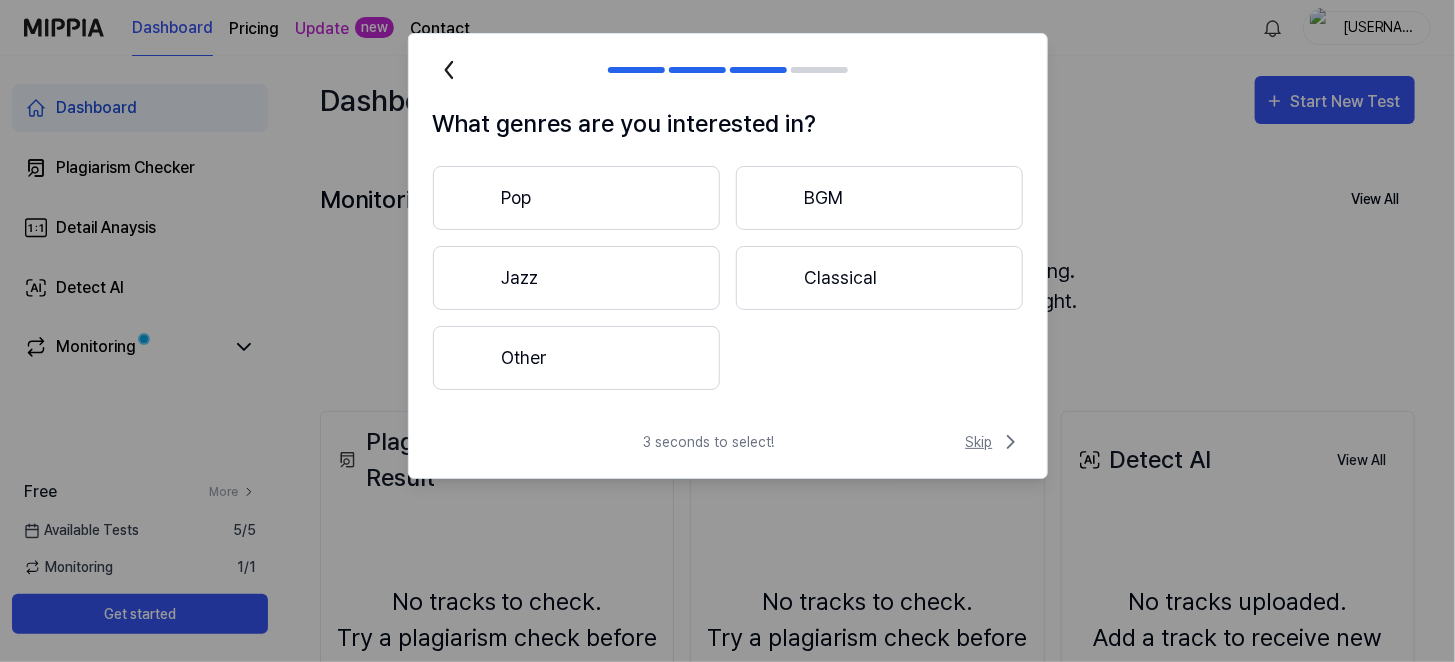 click 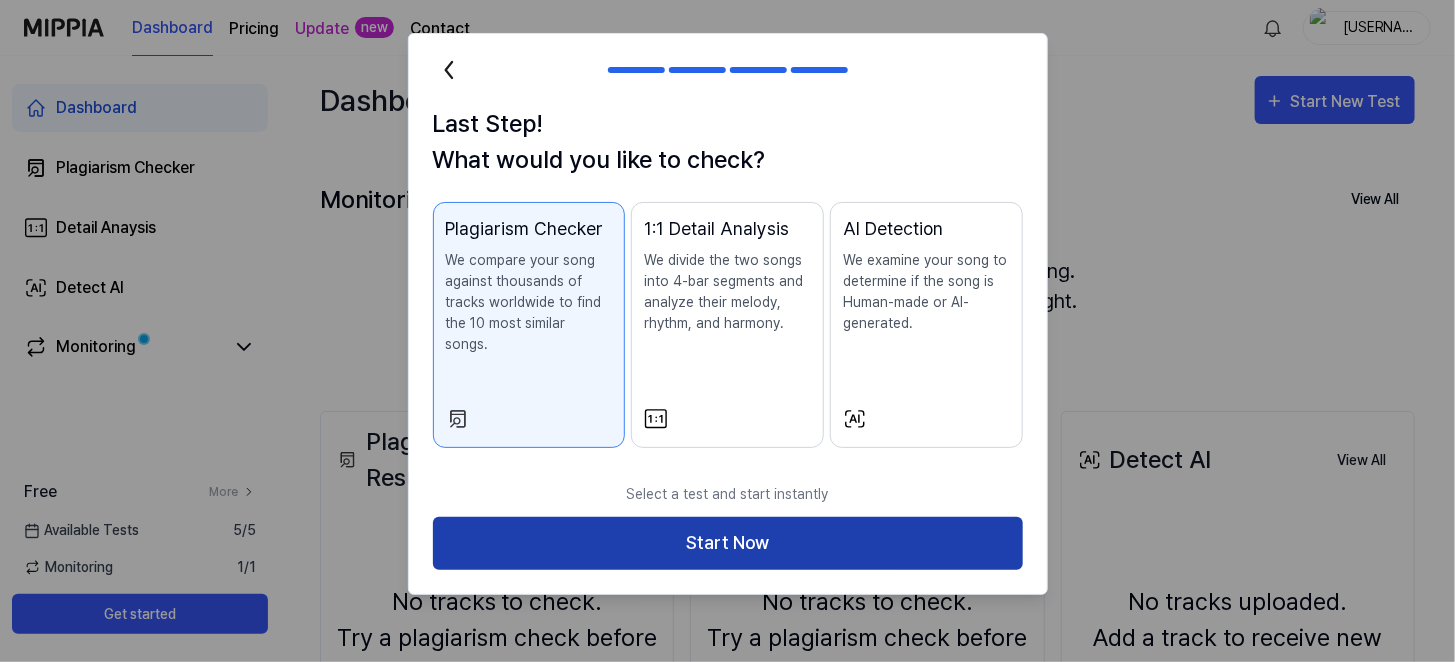 click on "Start Now" at bounding box center [728, 543] 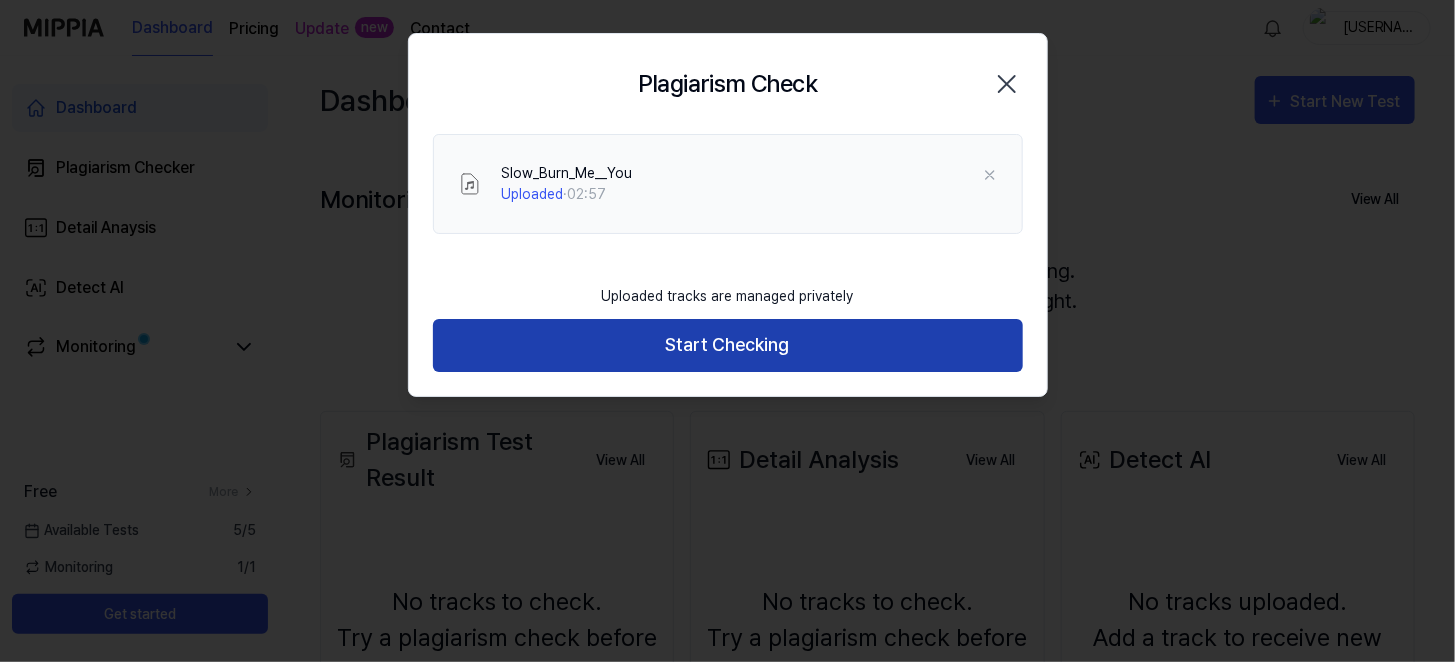 click on "Start Checking" at bounding box center [728, 345] 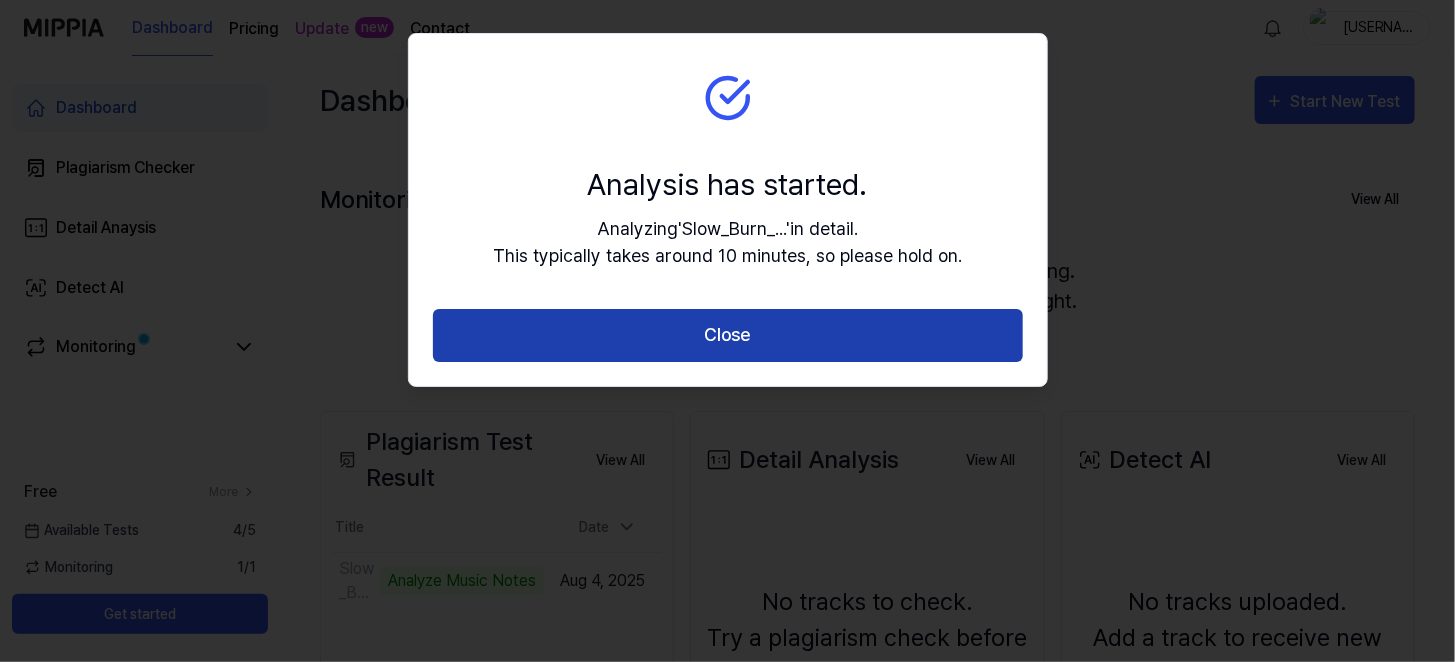 click on "Close" at bounding box center (728, 335) 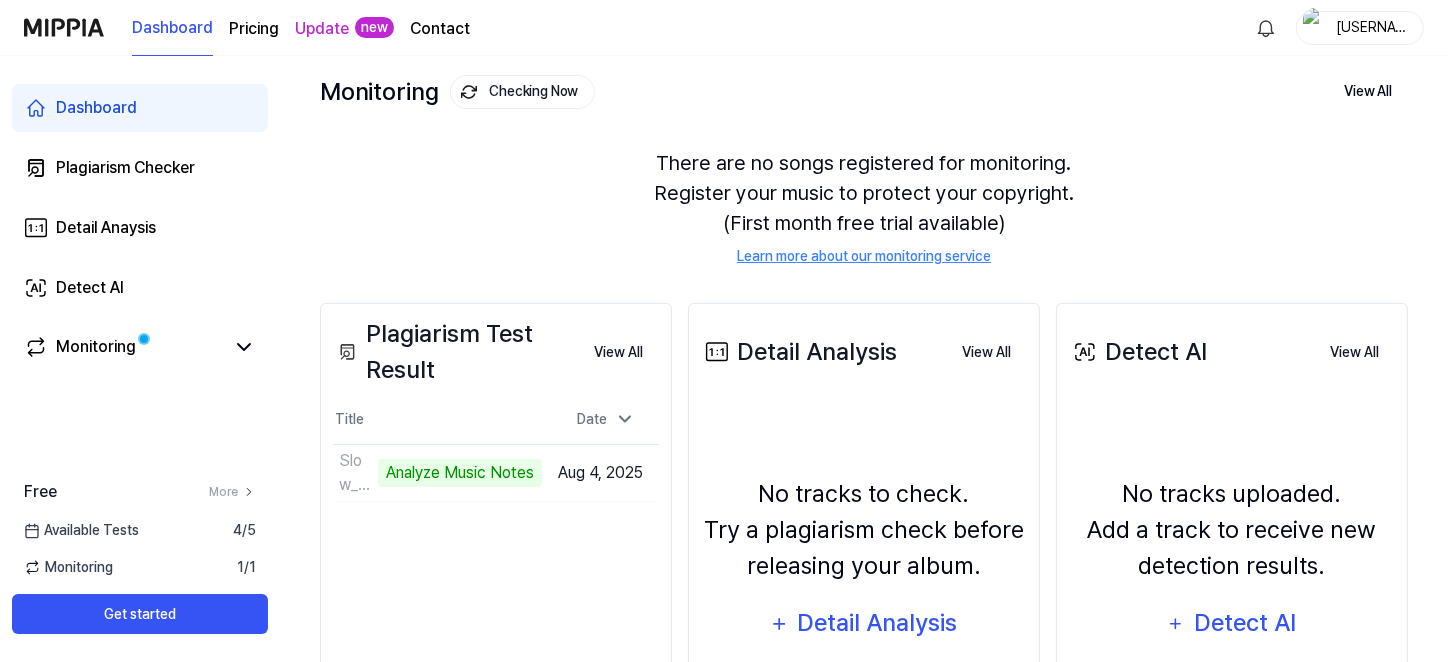 scroll, scrollTop: 278, scrollLeft: 0, axis: vertical 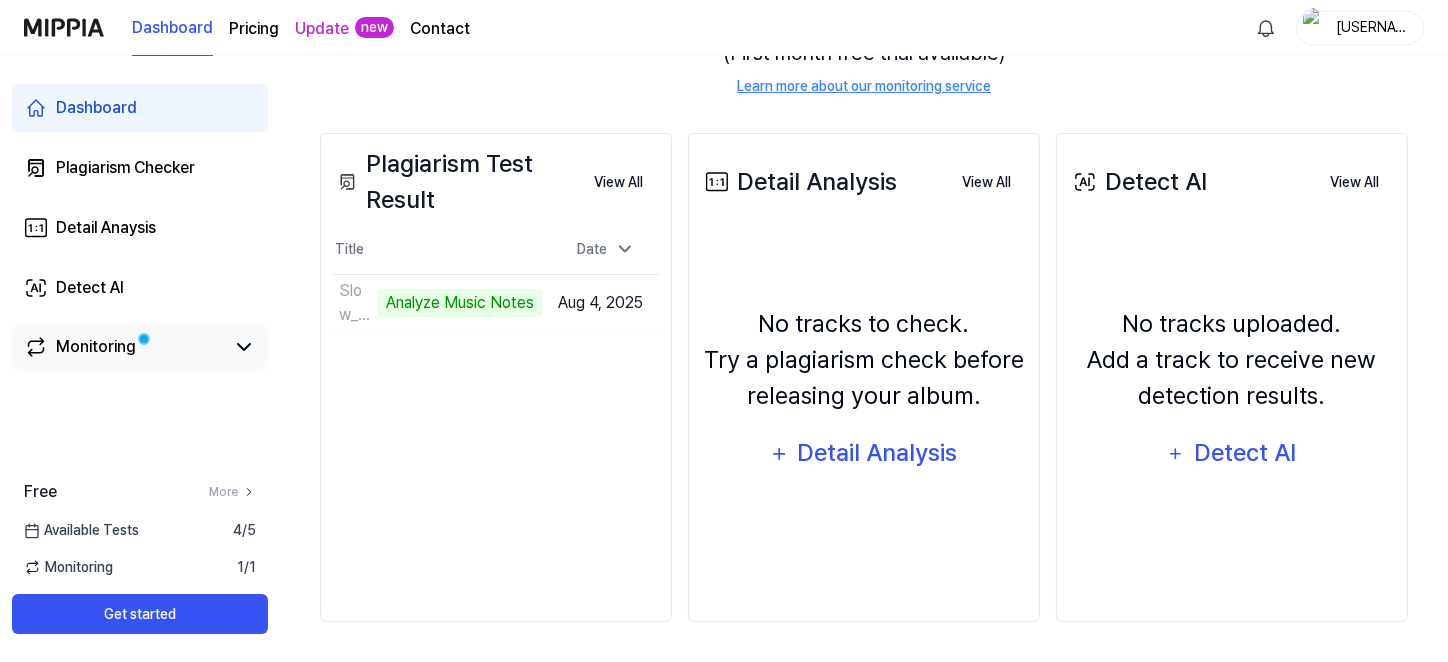 click on "Monitoring" at bounding box center [140, 347] 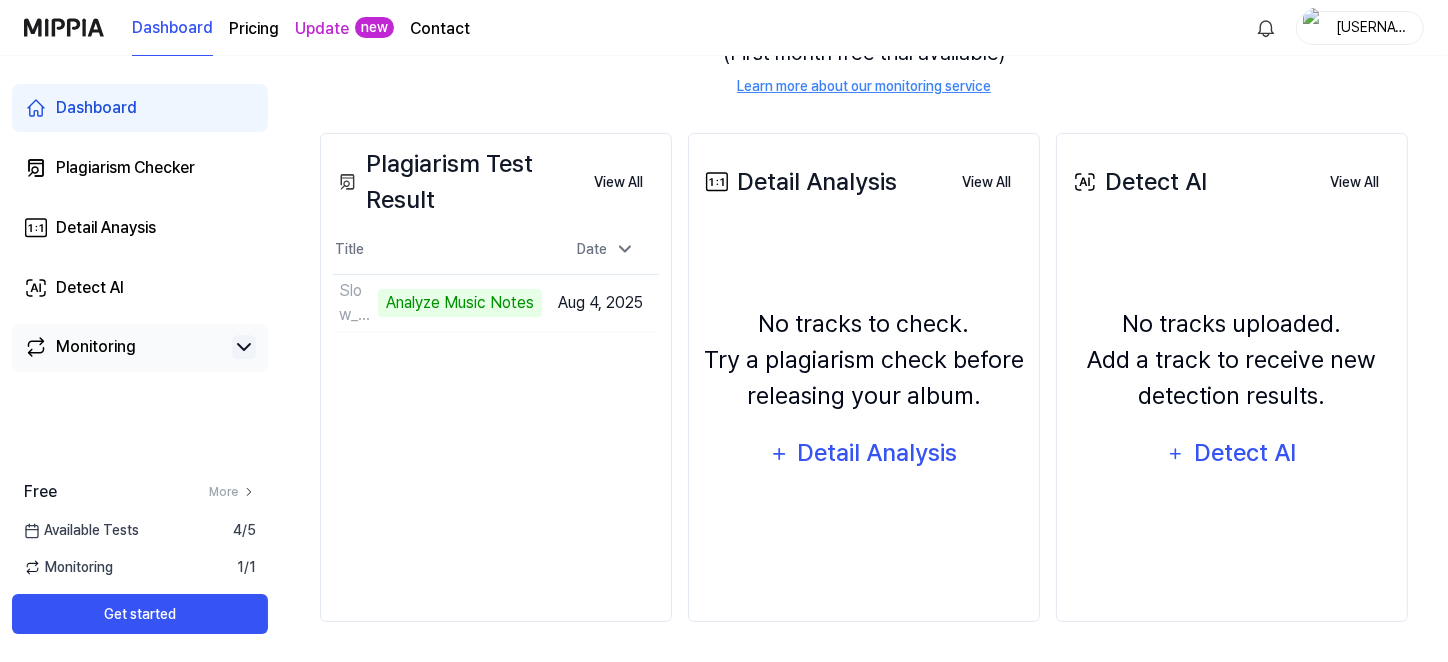 click 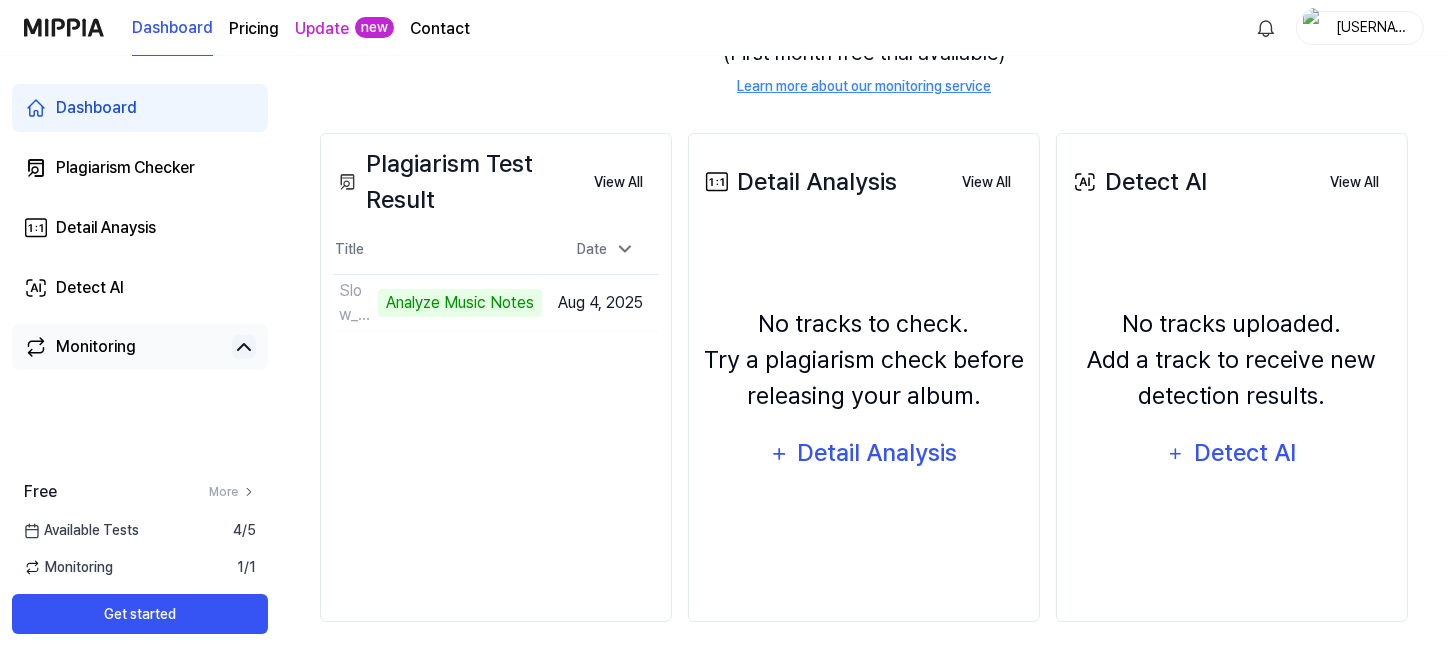 click 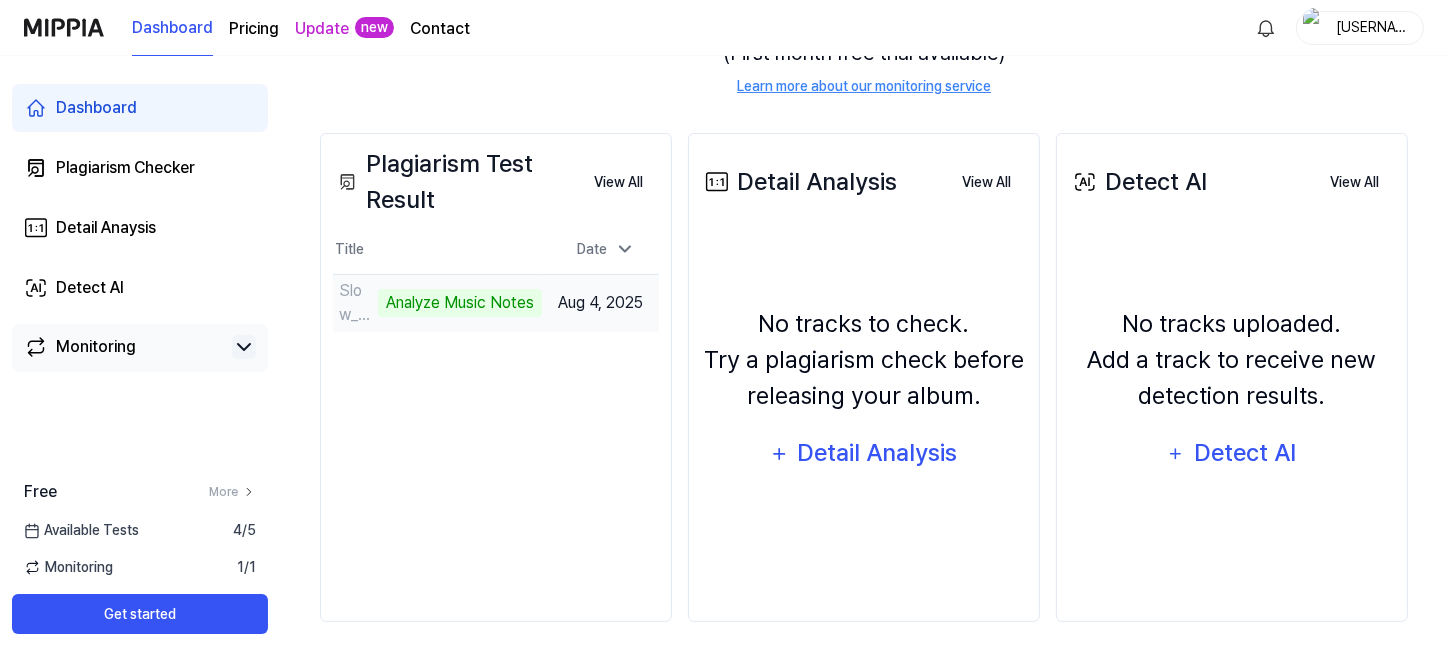 click on "Slow_Burn_Me__You Analyze Music Notes" at bounding box center [437, 303] 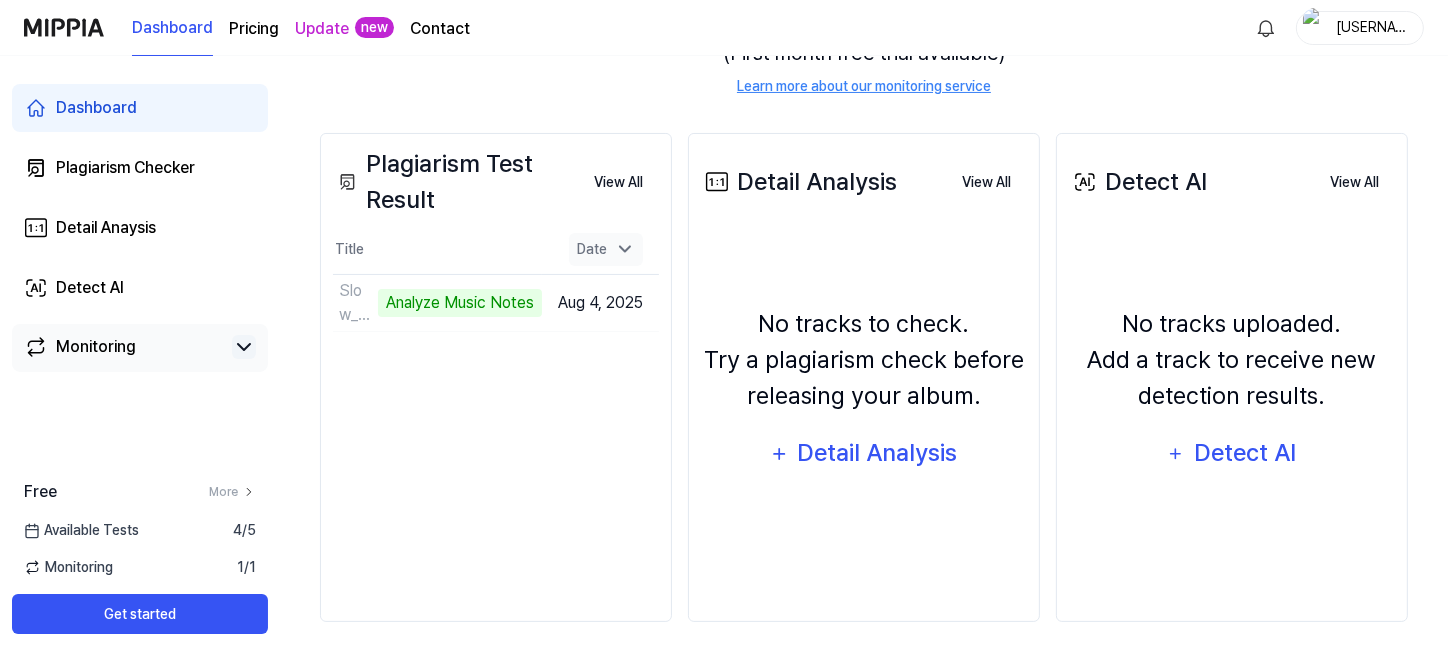 click 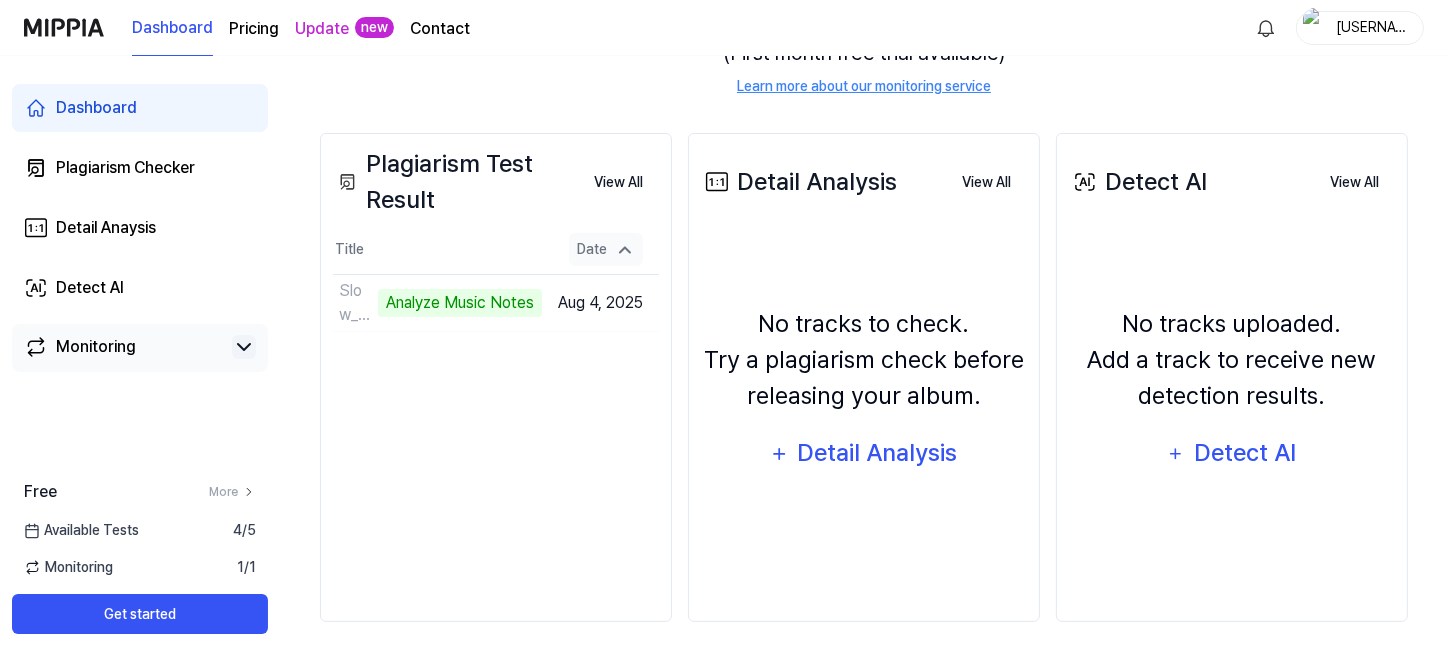 click 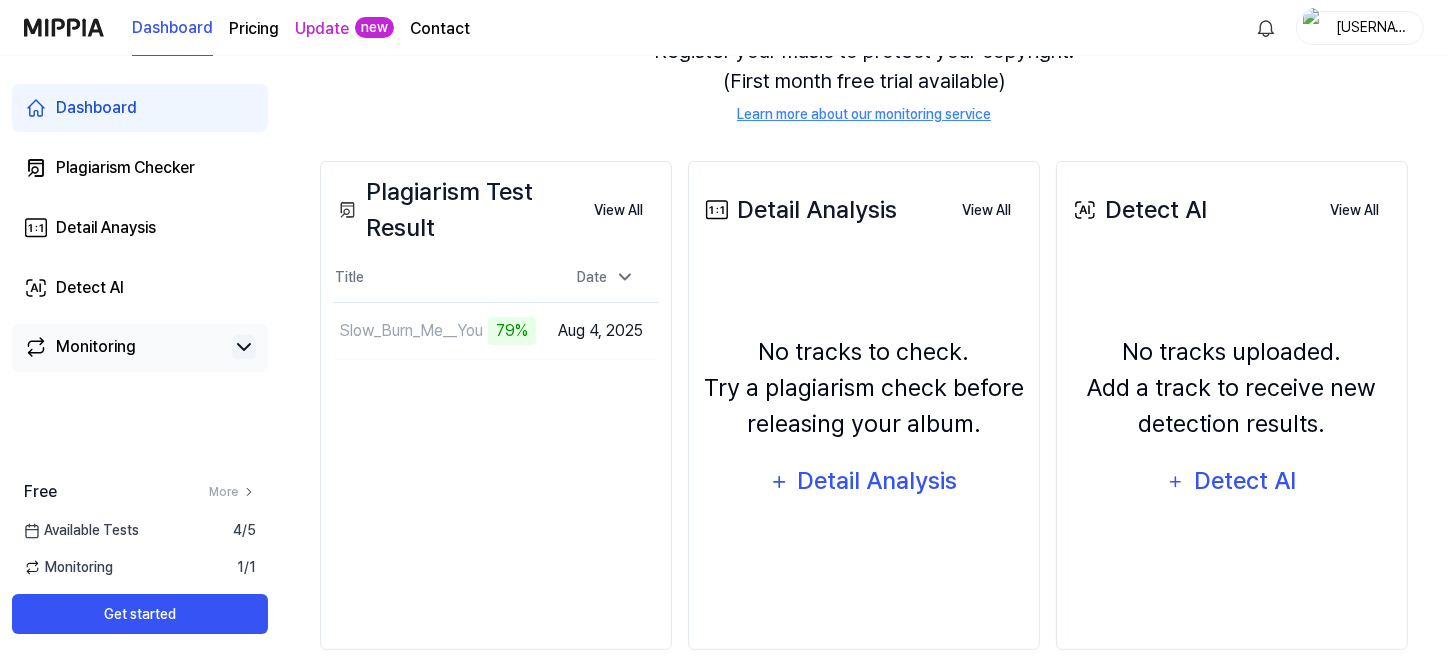 scroll, scrollTop: 278, scrollLeft: 0, axis: vertical 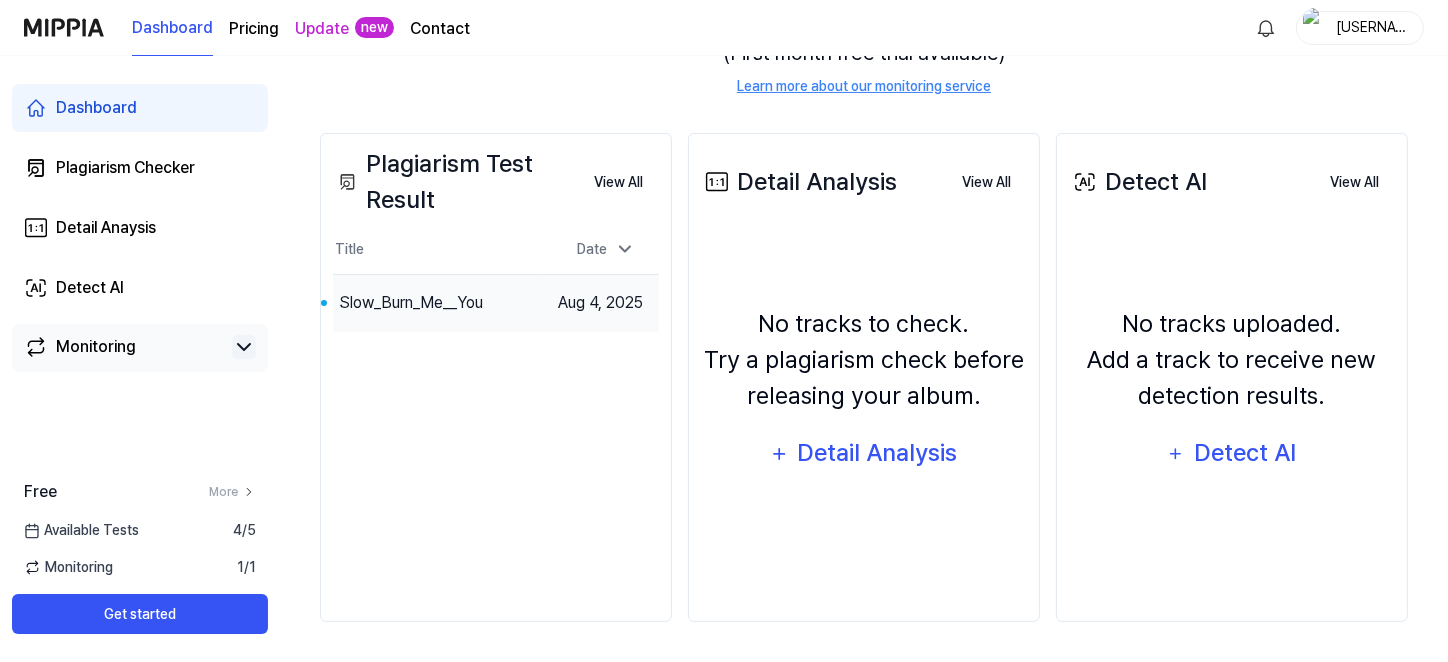 click on "Slow_Burn_Me__You" at bounding box center (411, 303) 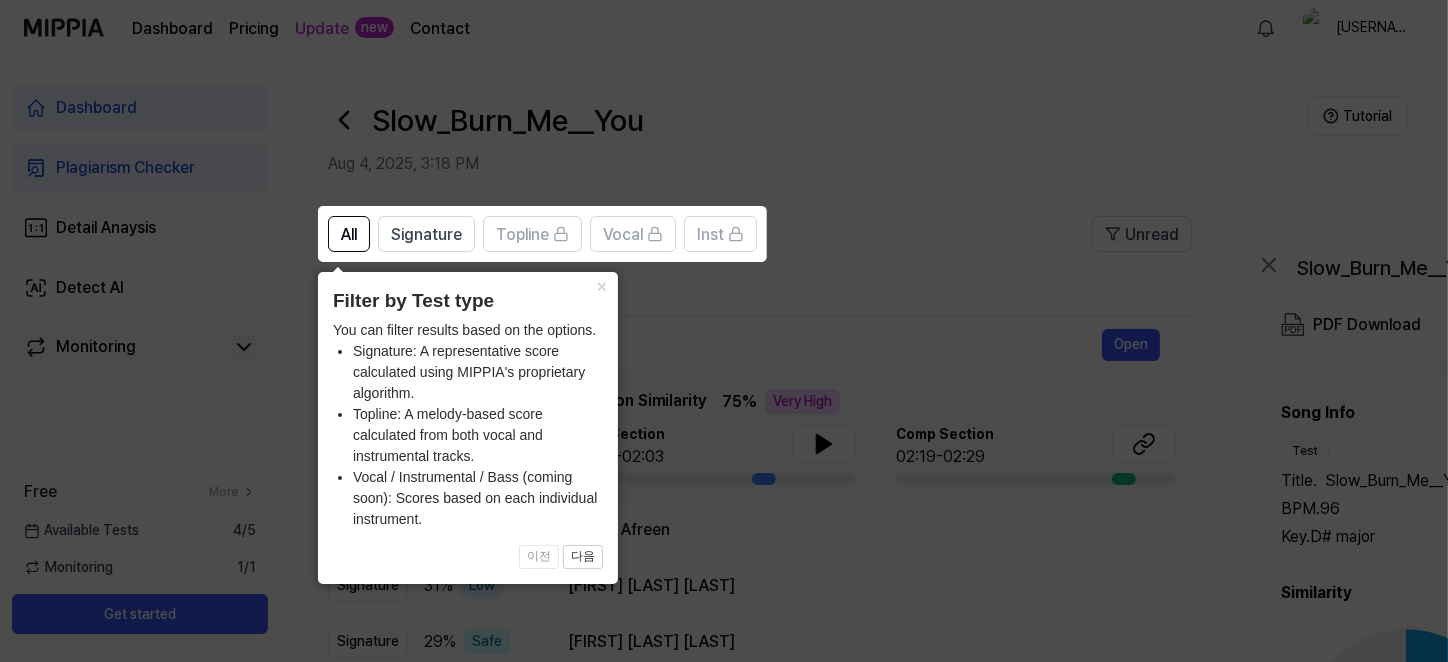 click 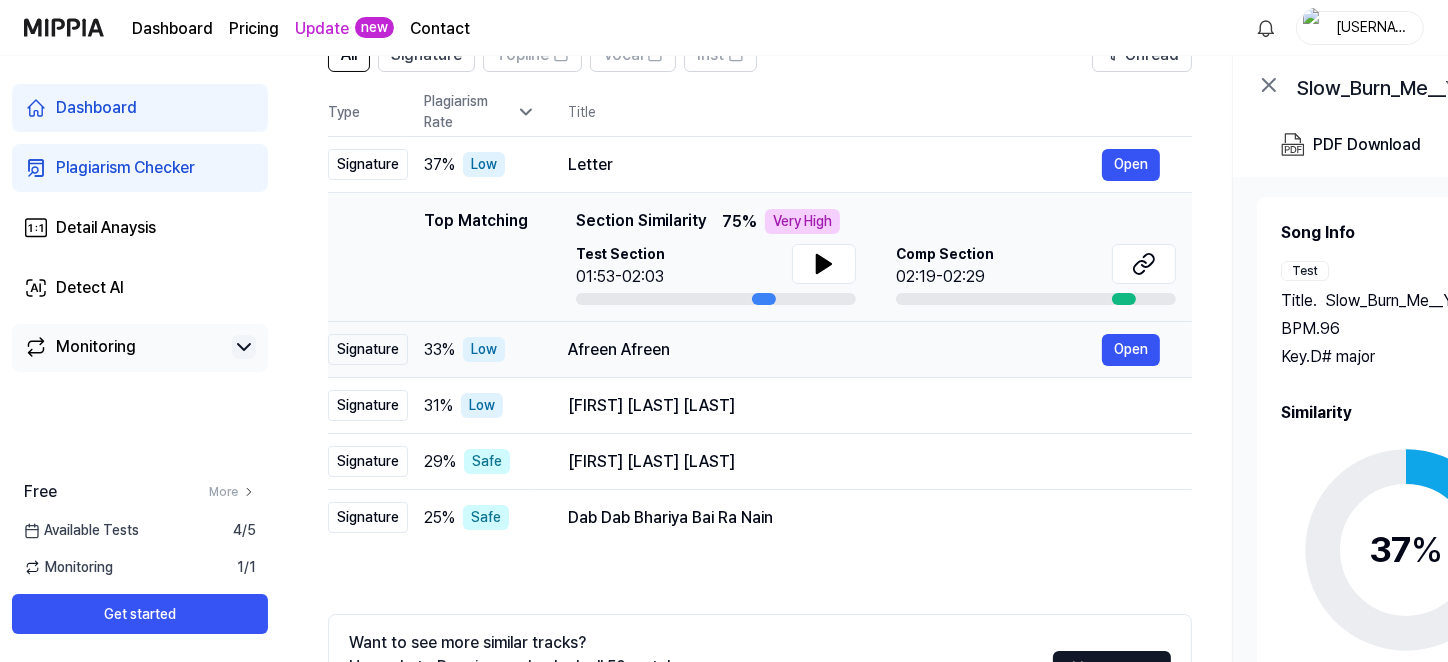 scroll, scrollTop: 146, scrollLeft: 0, axis: vertical 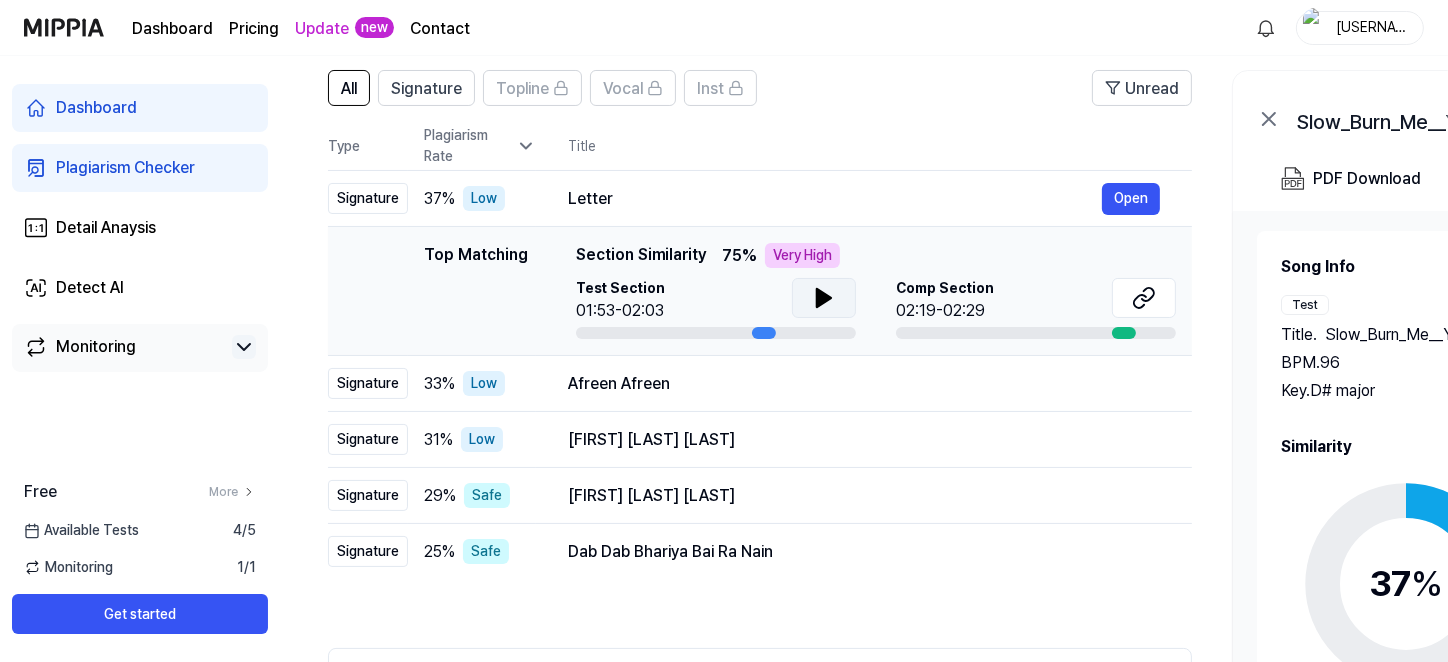 click 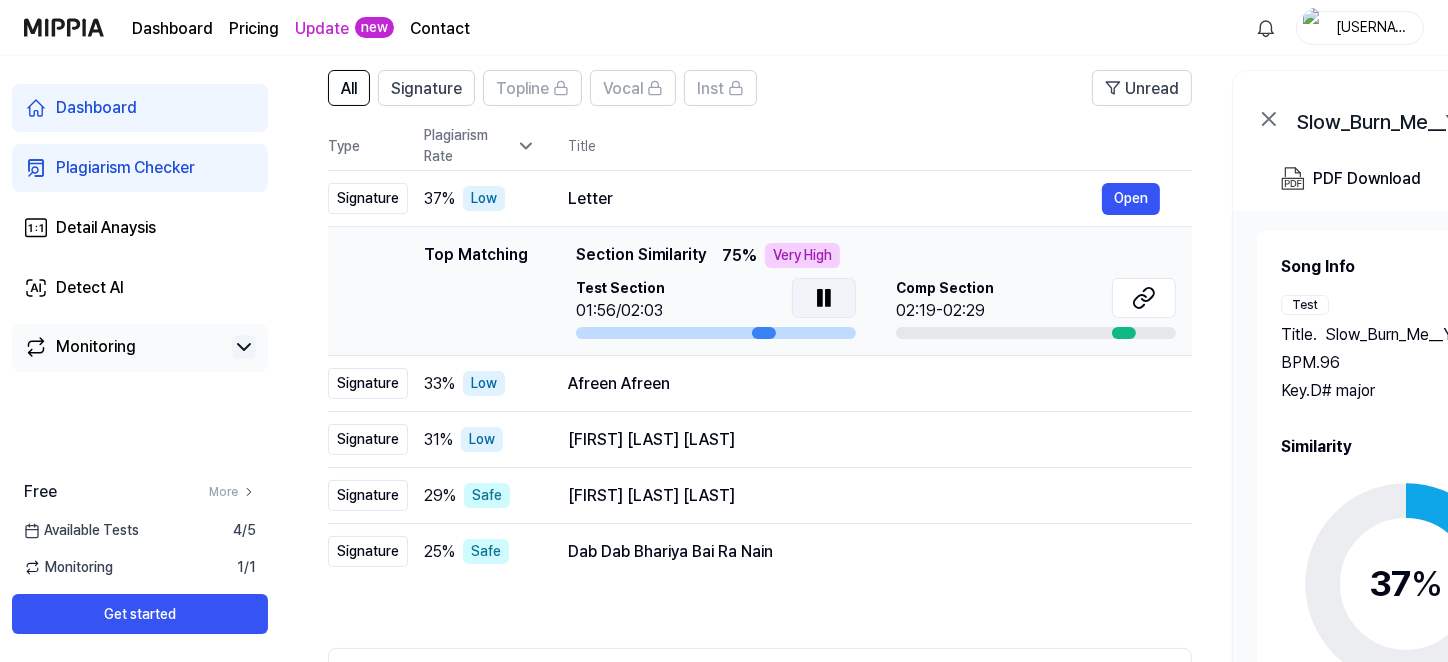 click 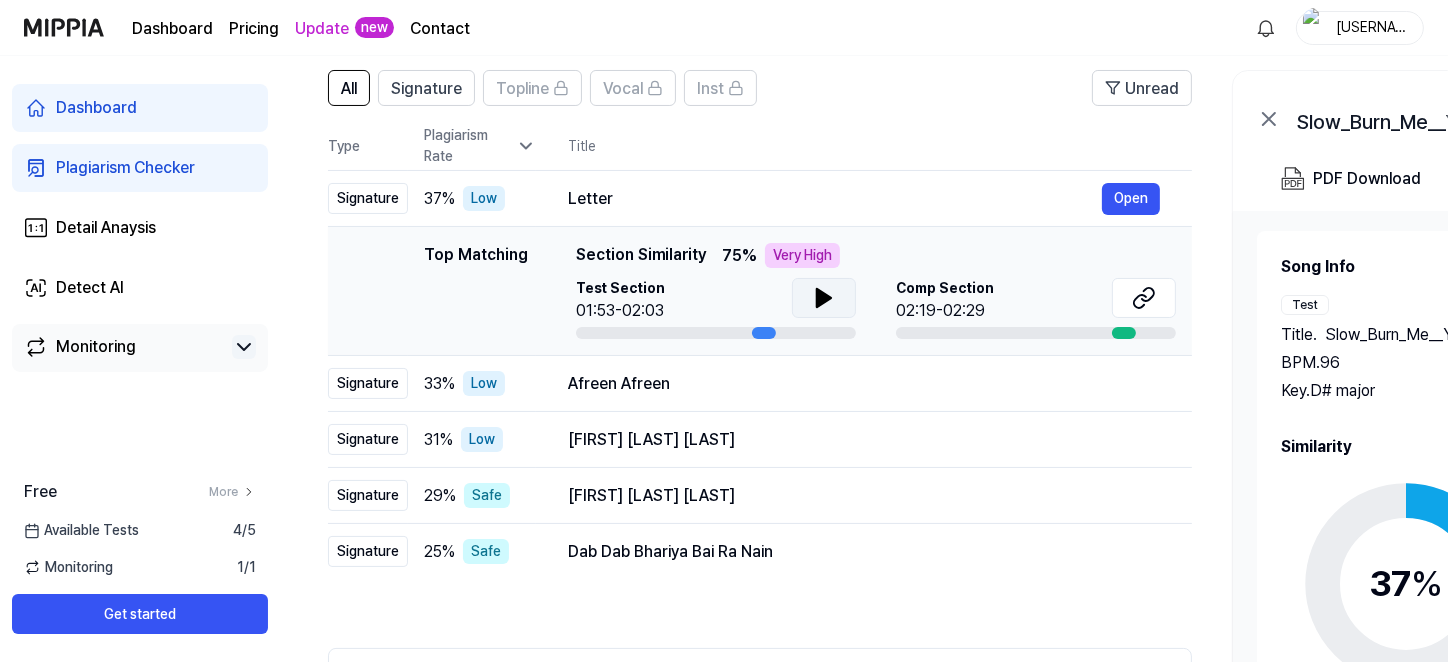 click 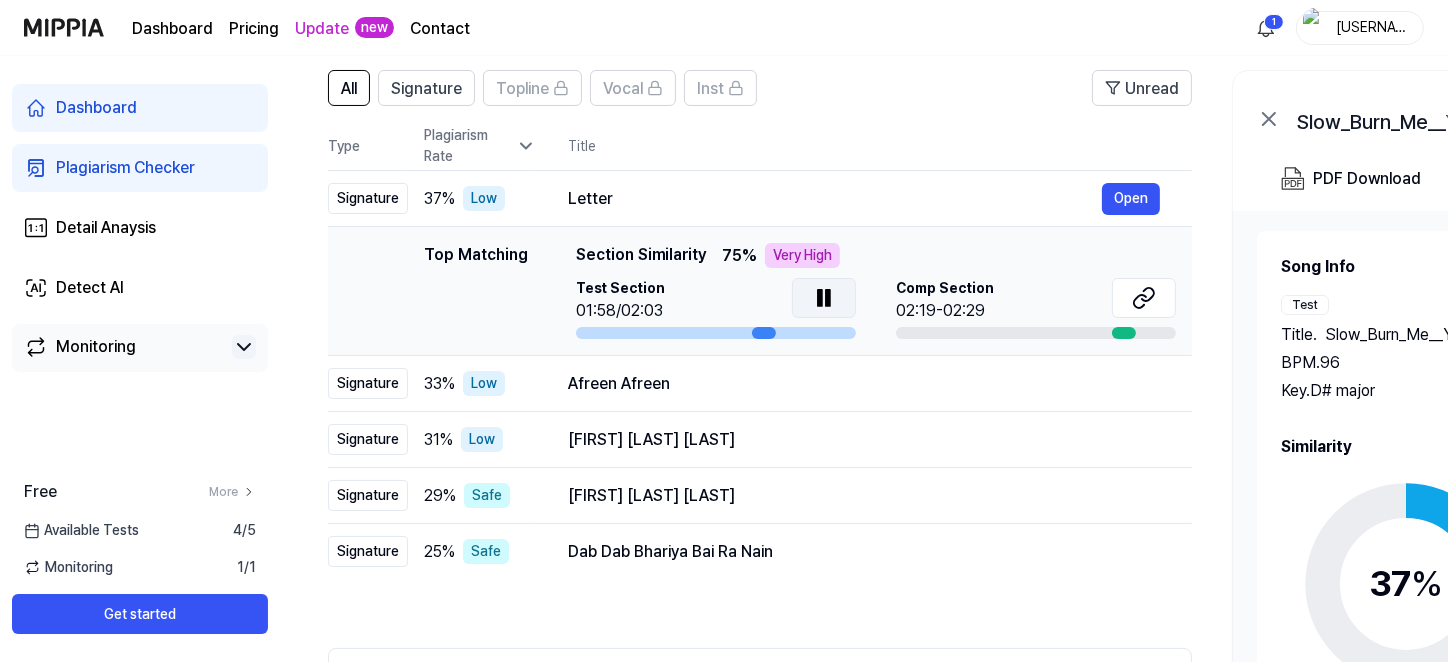 click 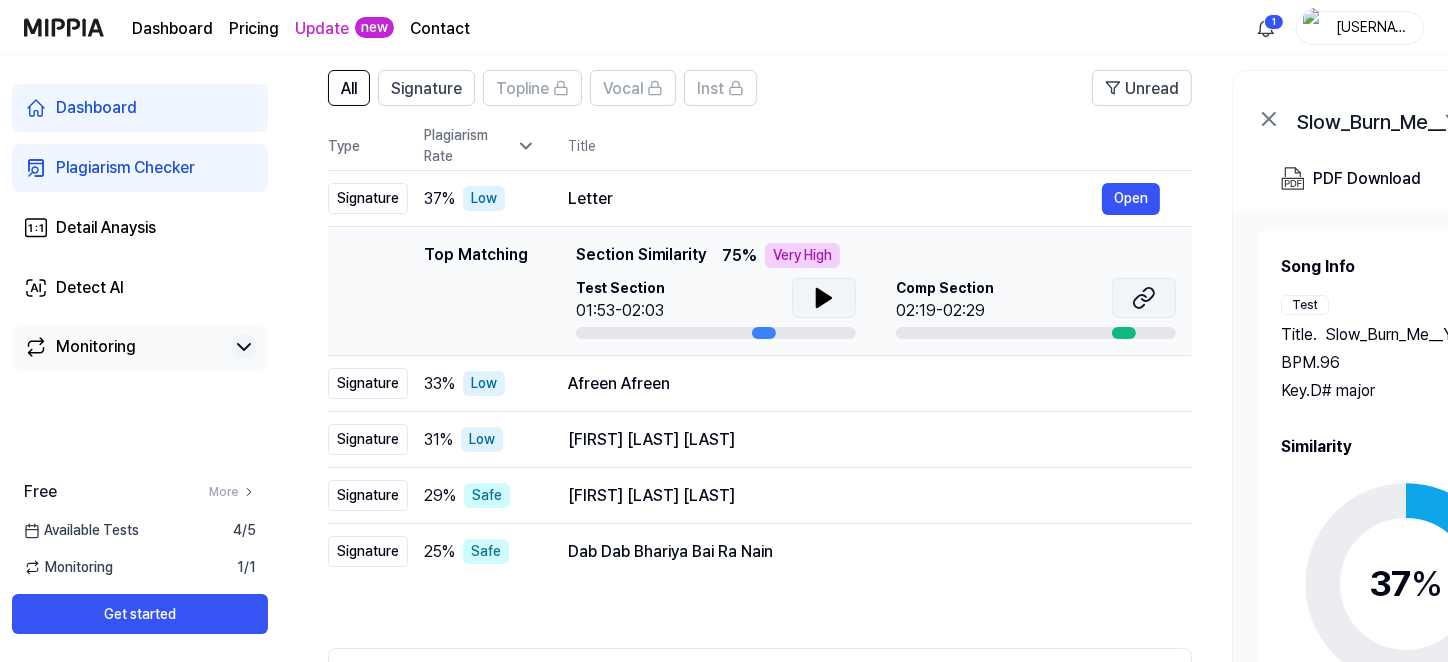 click 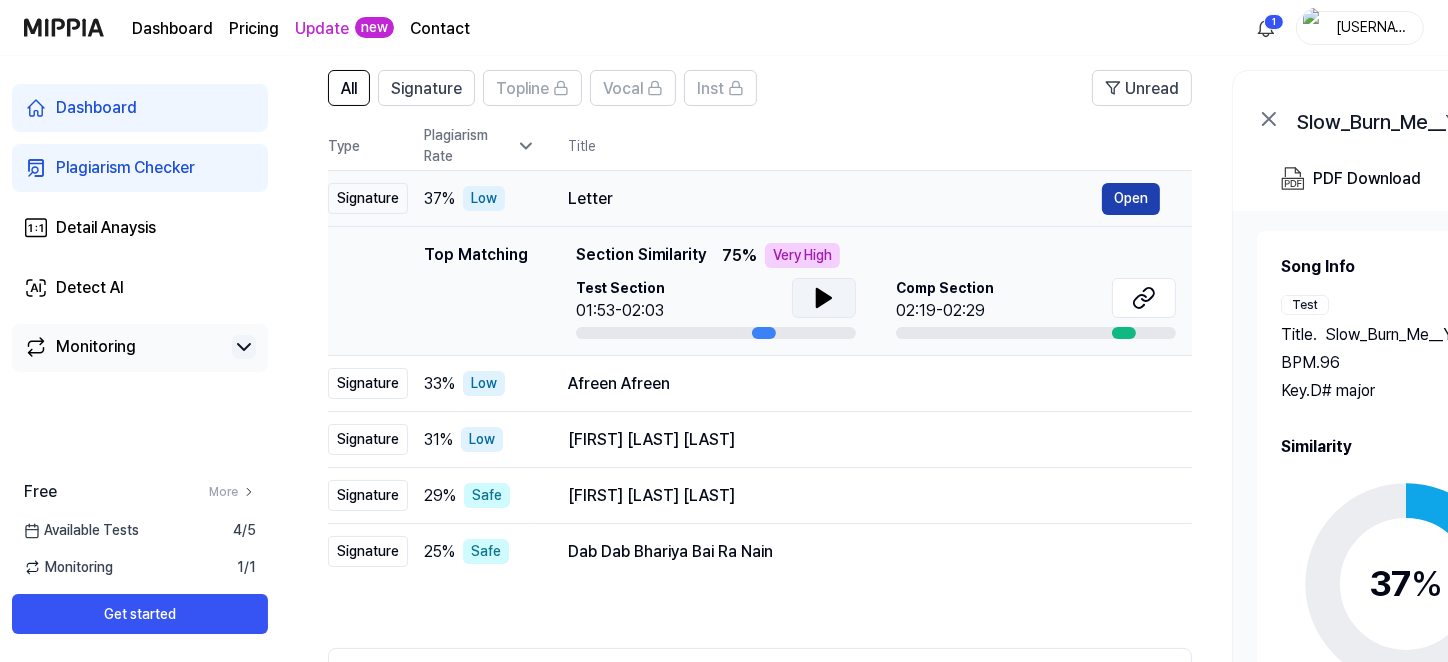 click on "Open" at bounding box center [1131, 199] 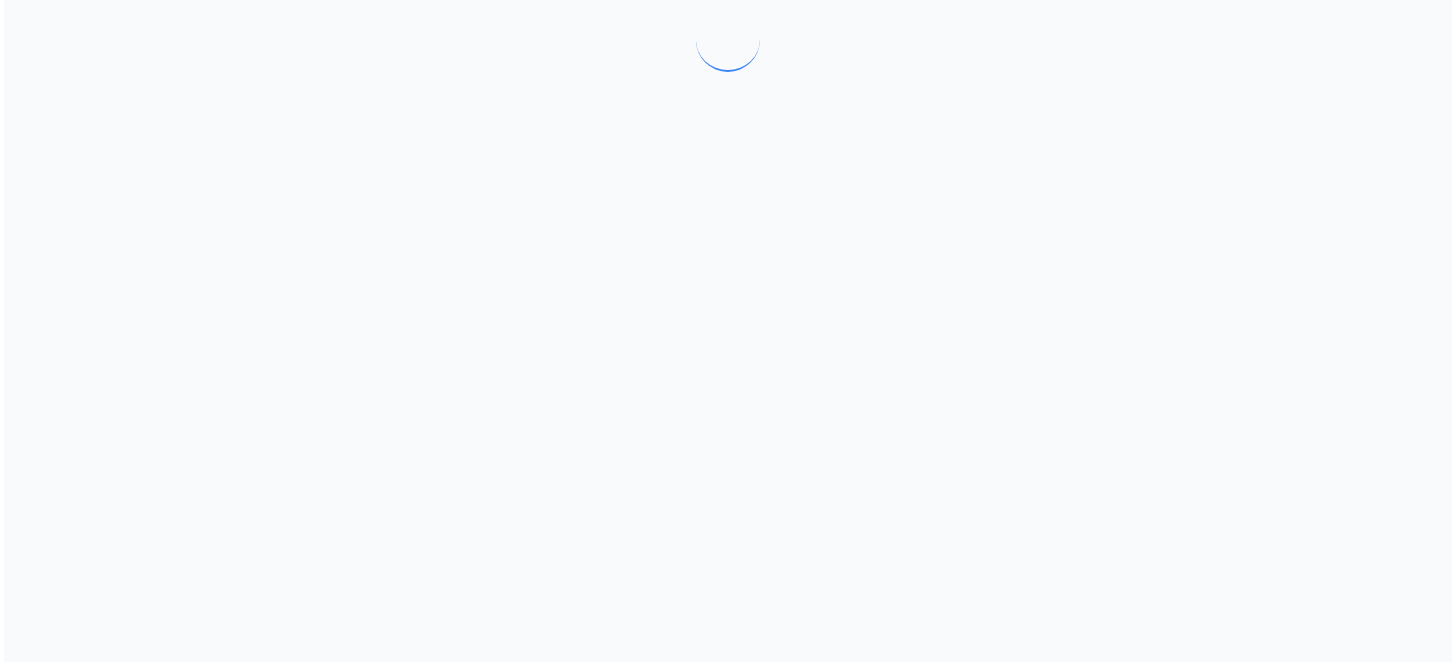scroll, scrollTop: 0, scrollLeft: 0, axis: both 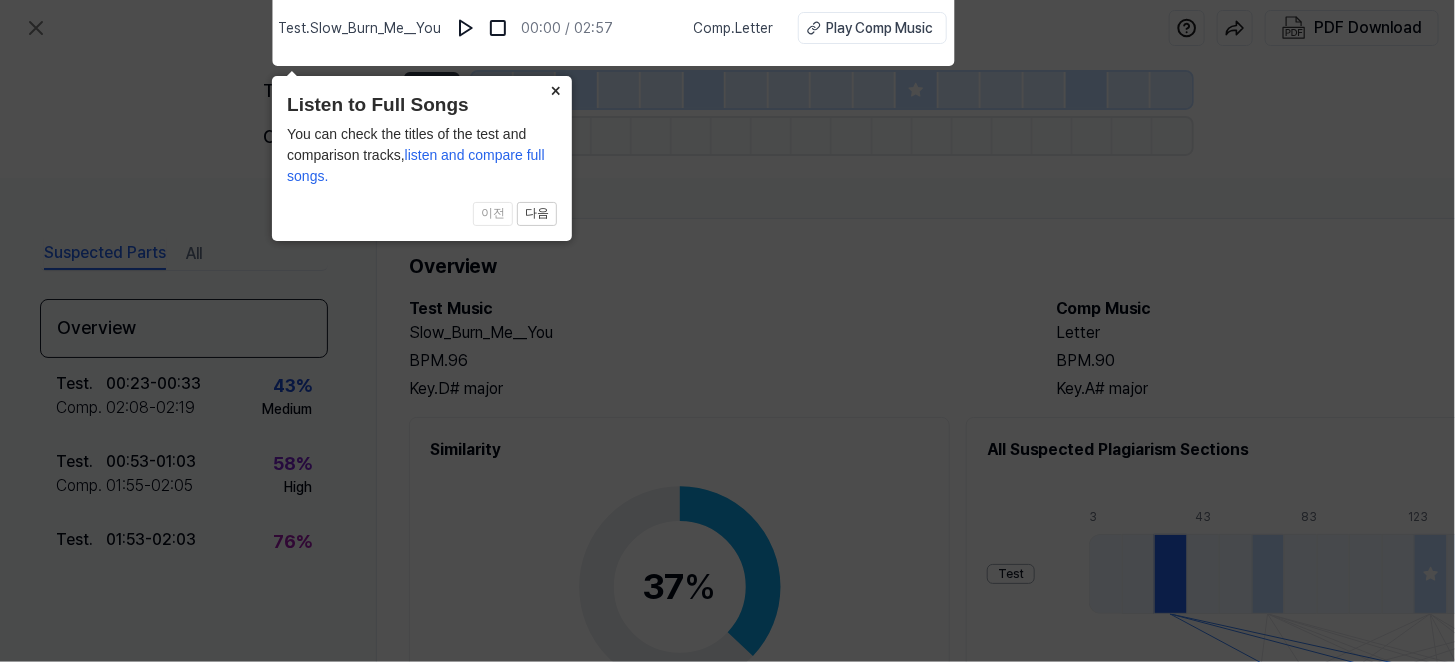 click on "×" at bounding box center [556, 90] 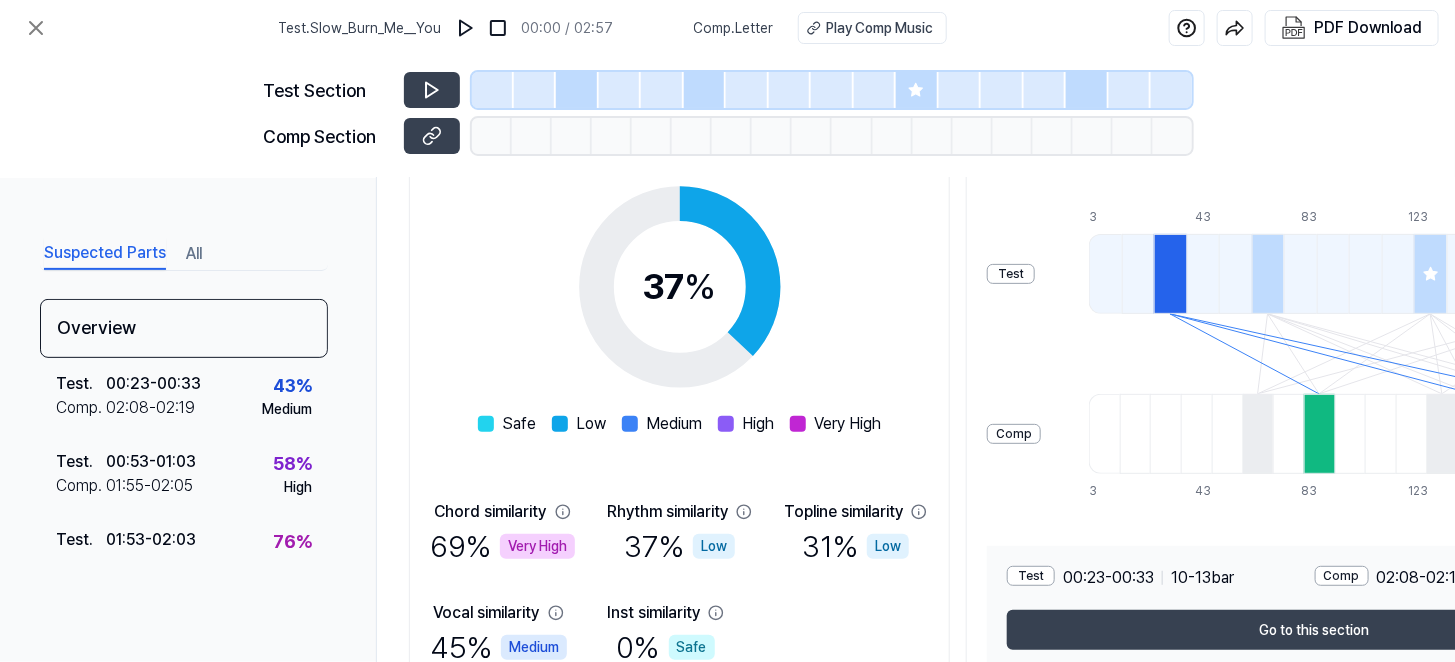 scroll, scrollTop: 400, scrollLeft: 0, axis: vertical 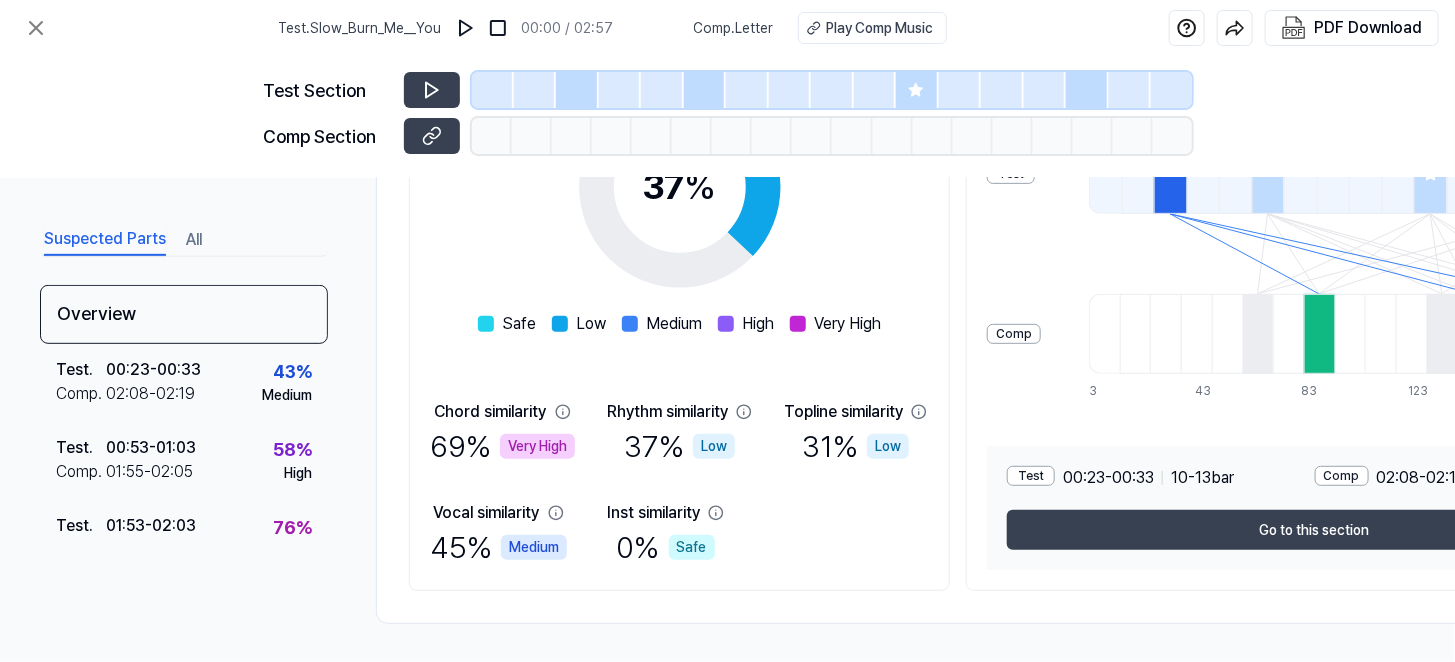 click at bounding box center [1319, 334] 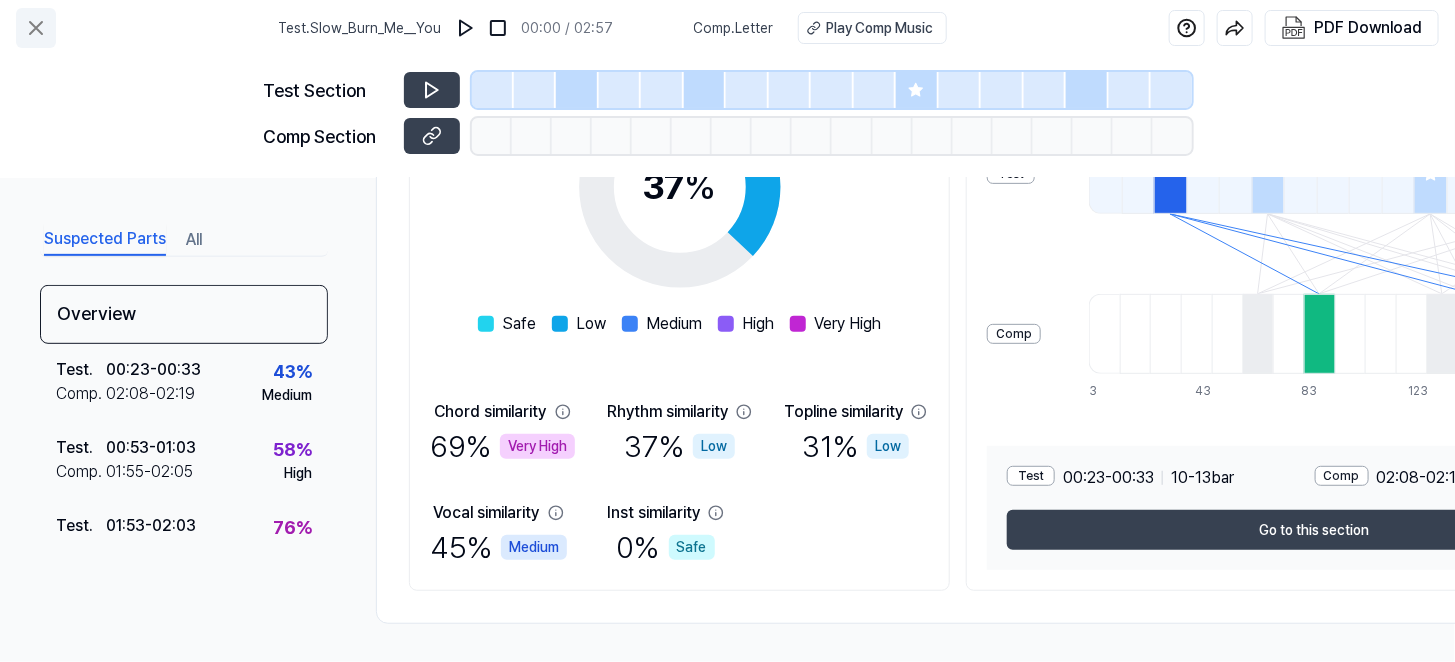 click 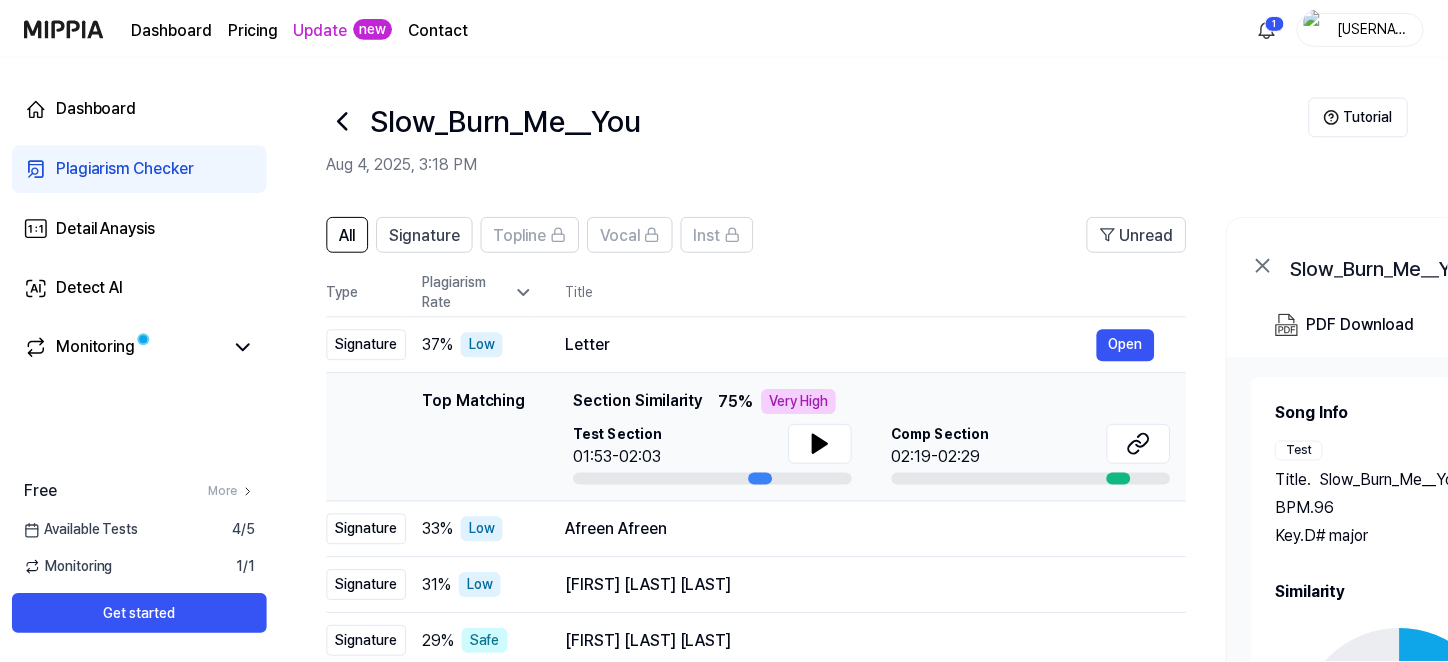 scroll, scrollTop: 146, scrollLeft: 0, axis: vertical 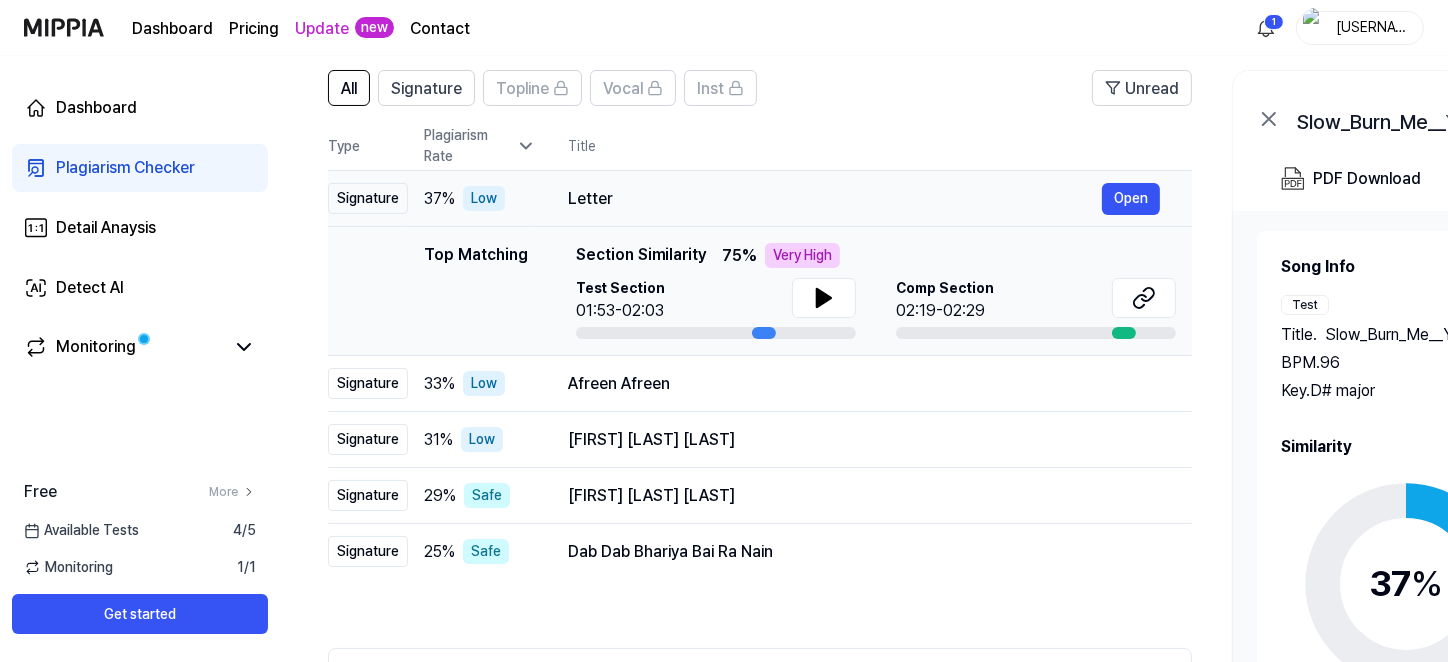 click on "Letter" at bounding box center [835, 199] 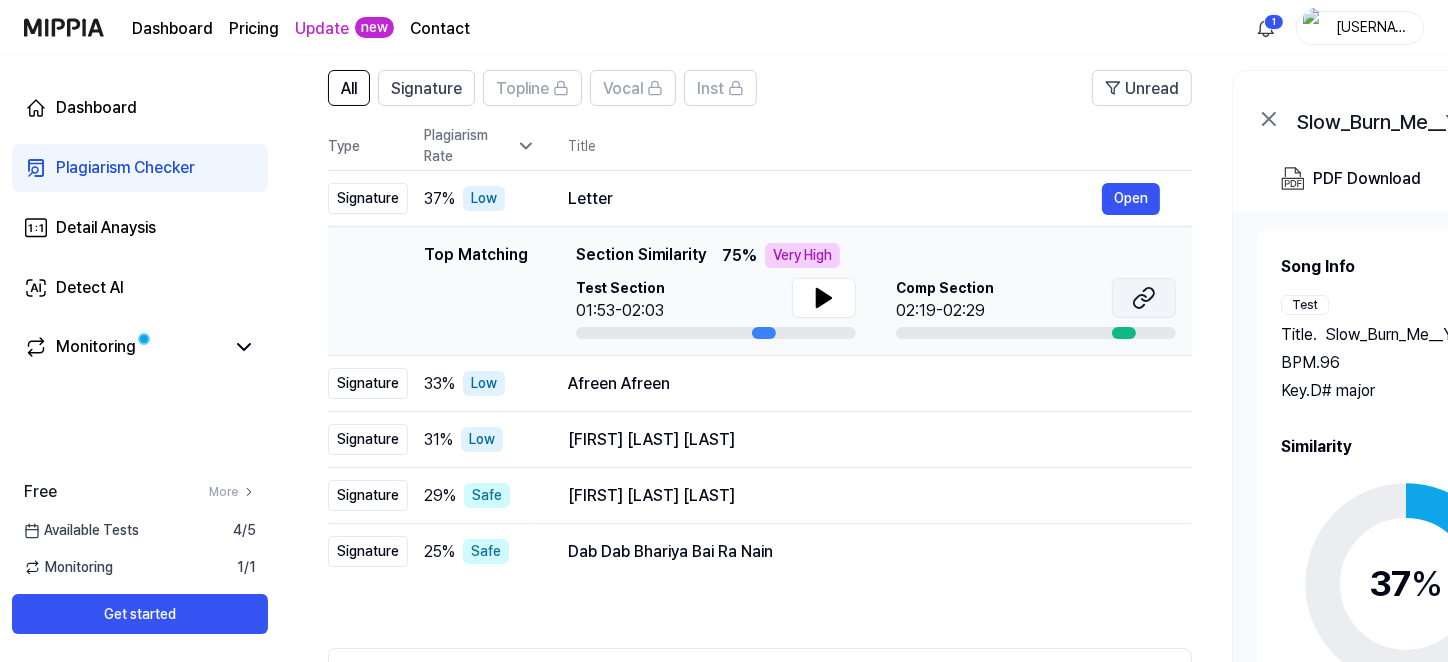 click 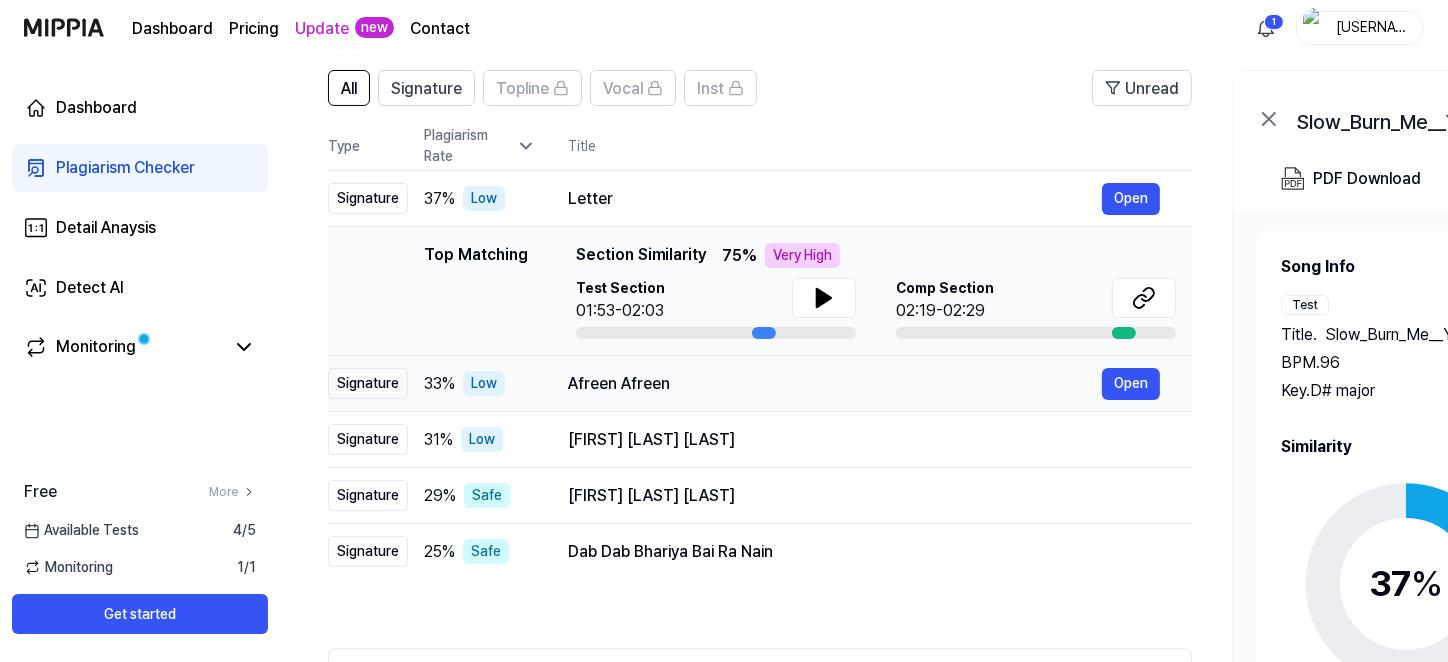 click on "[FIRST] [FIRST] Open" at bounding box center (864, 384) 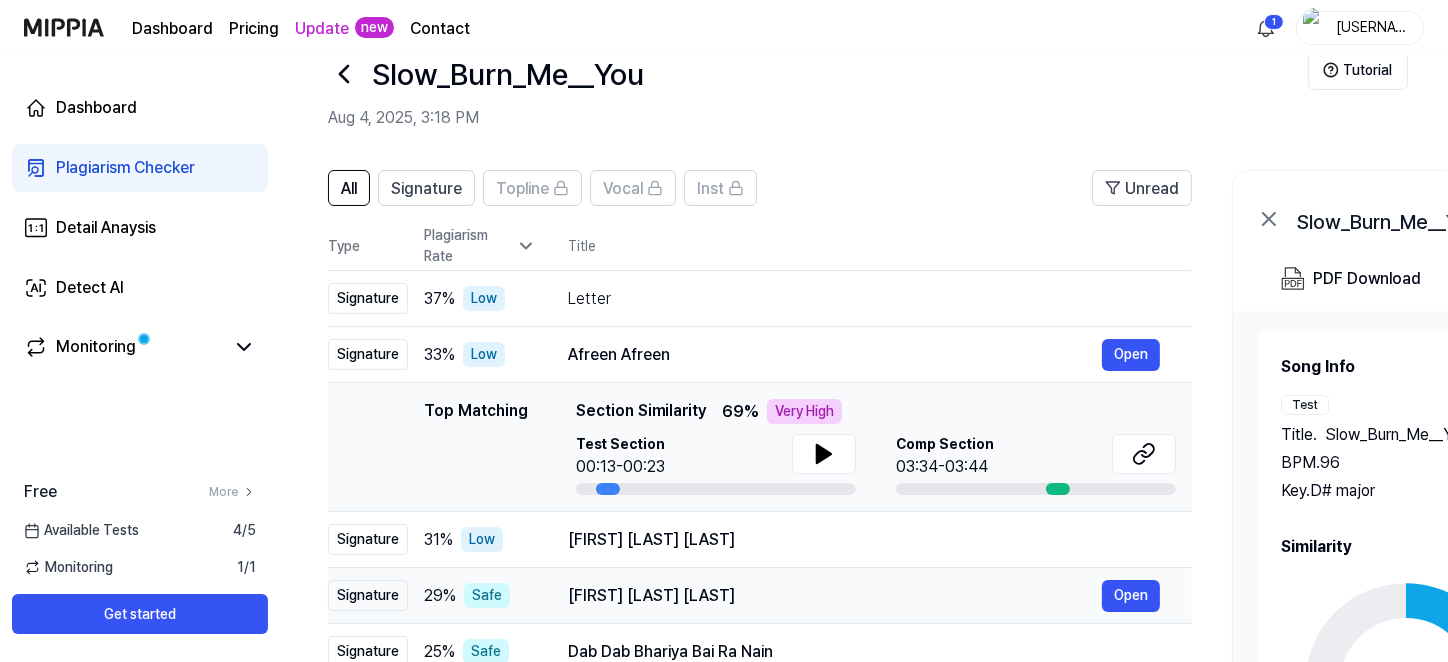 scroll, scrollTop: 0, scrollLeft: 0, axis: both 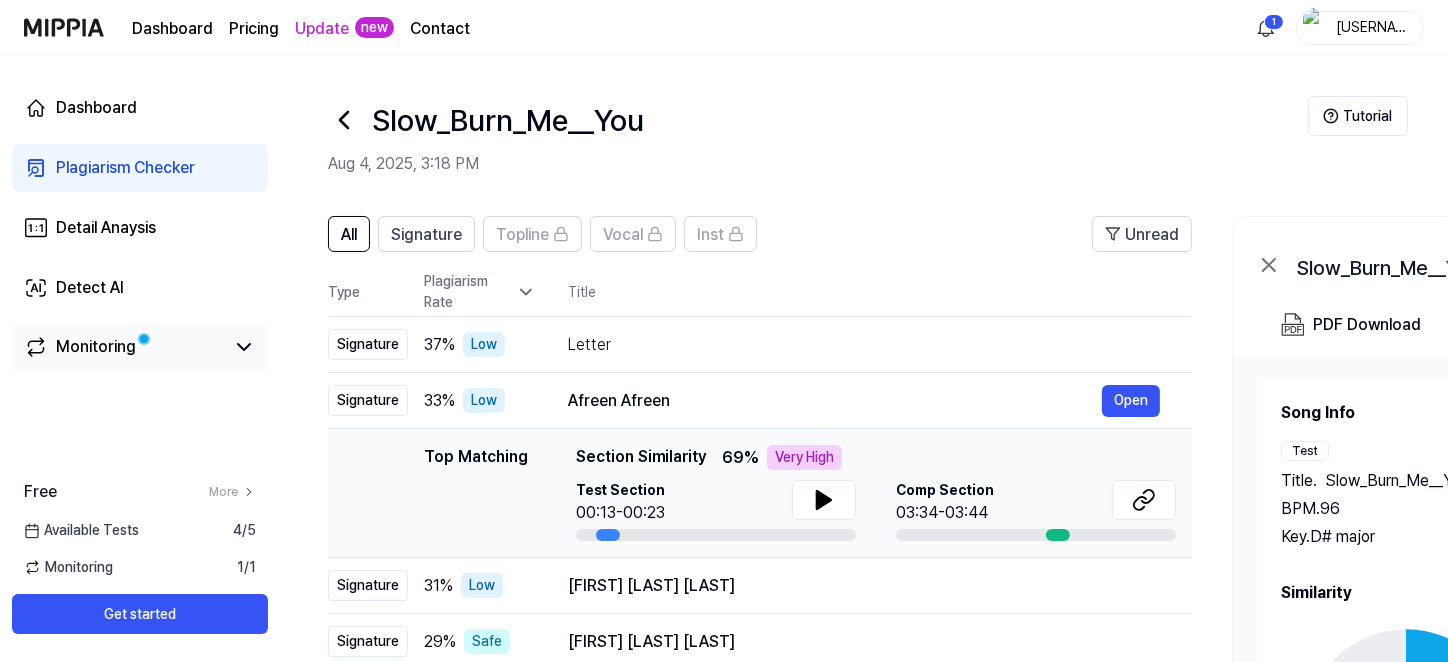 click on "Monitoring" at bounding box center [96, 347] 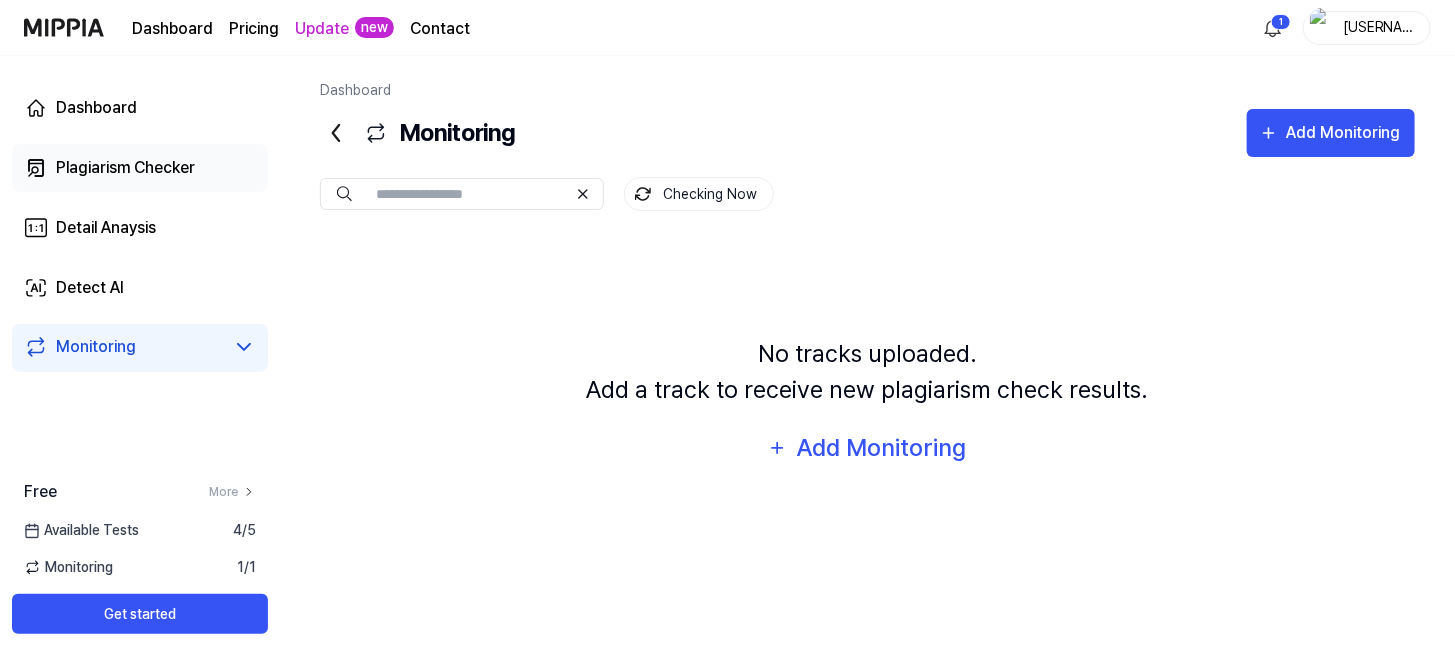 click on "Plagiarism Checker" at bounding box center (125, 168) 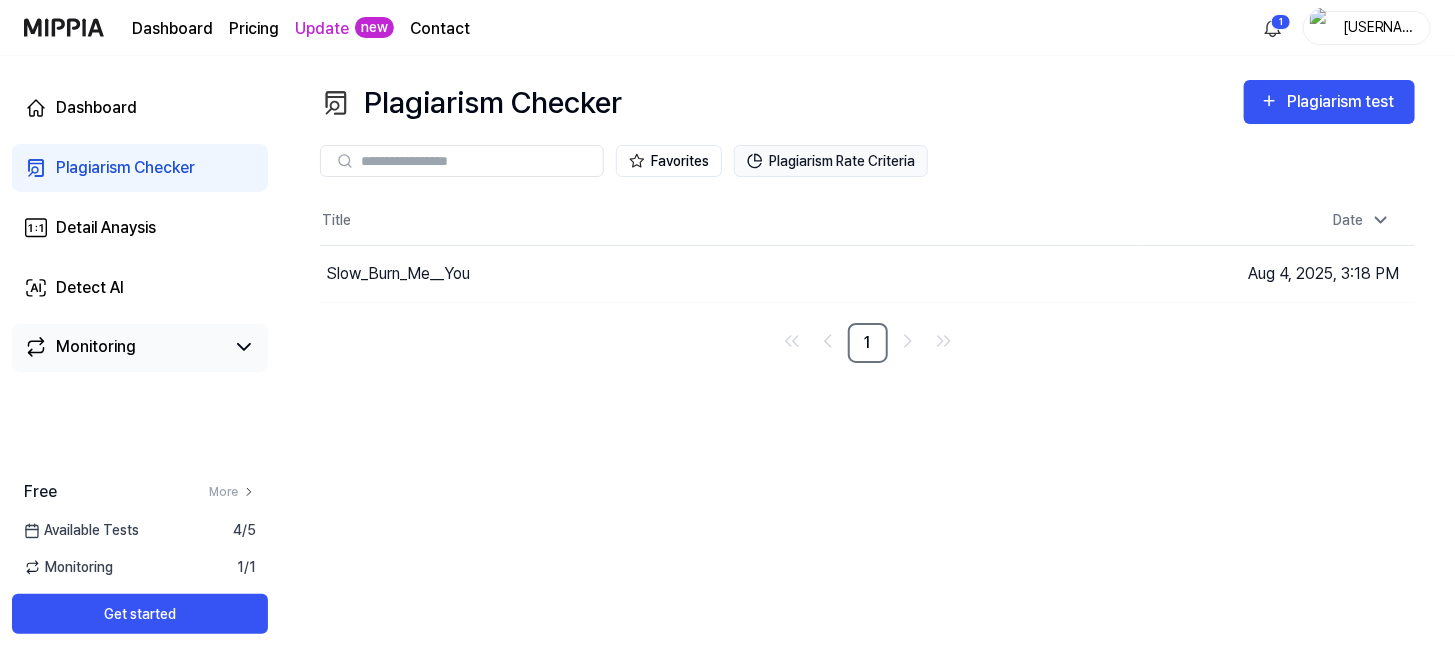 click on "Plagiarism Rate Criteria" at bounding box center (831, 161) 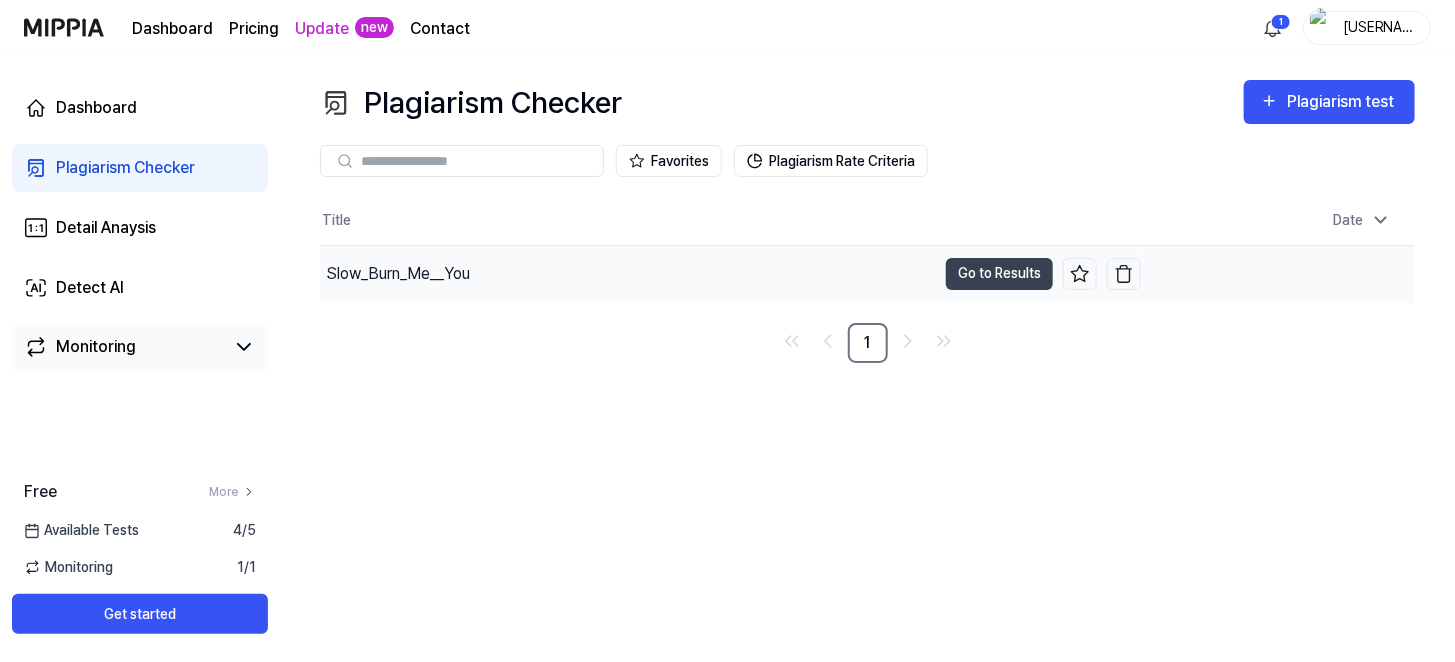 click on "Aug 4, 2025, 3:18 PM" at bounding box center [1278, 273] 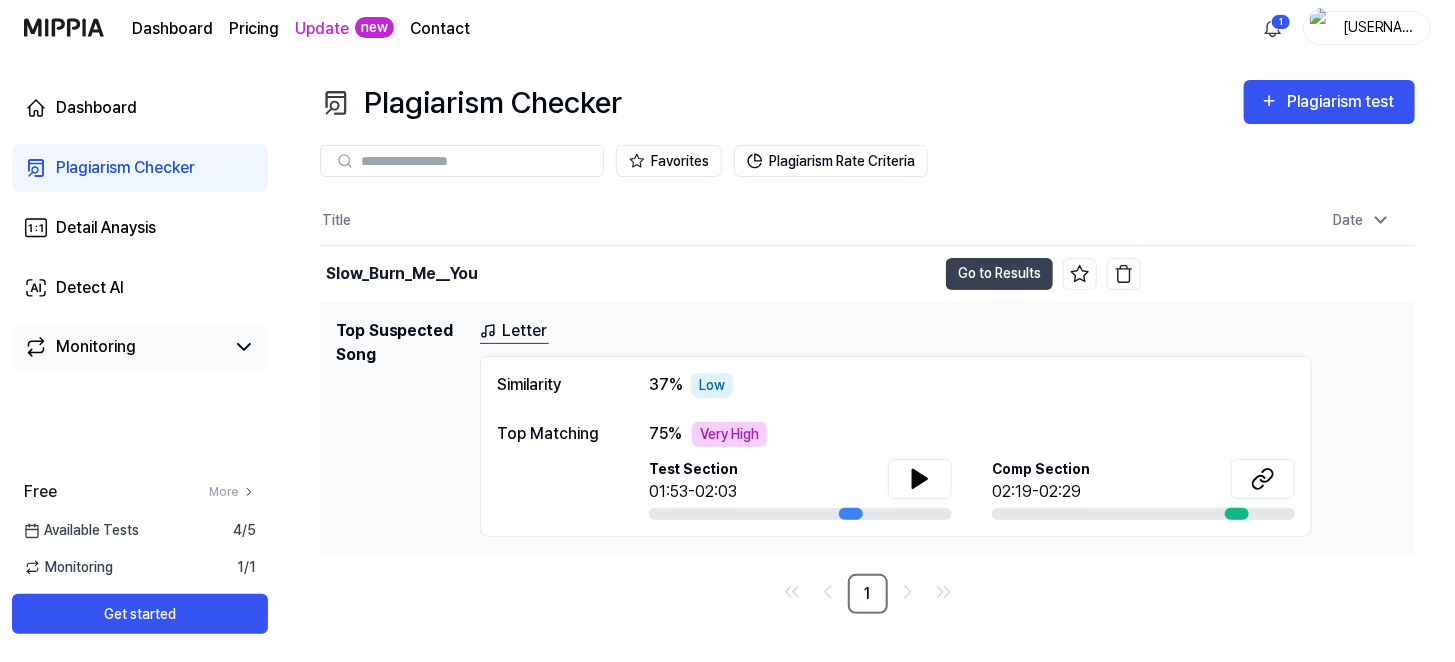 click on "75 % Very High" at bounding box center [972, 434] 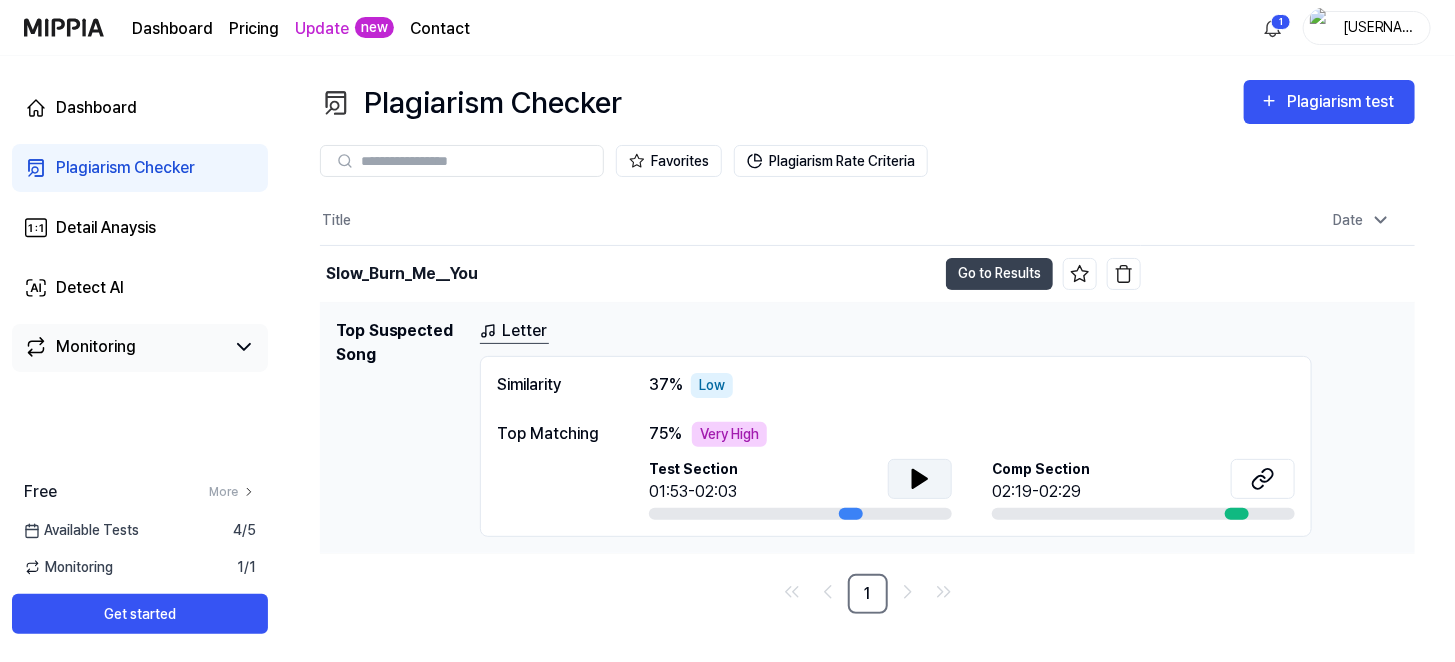 click 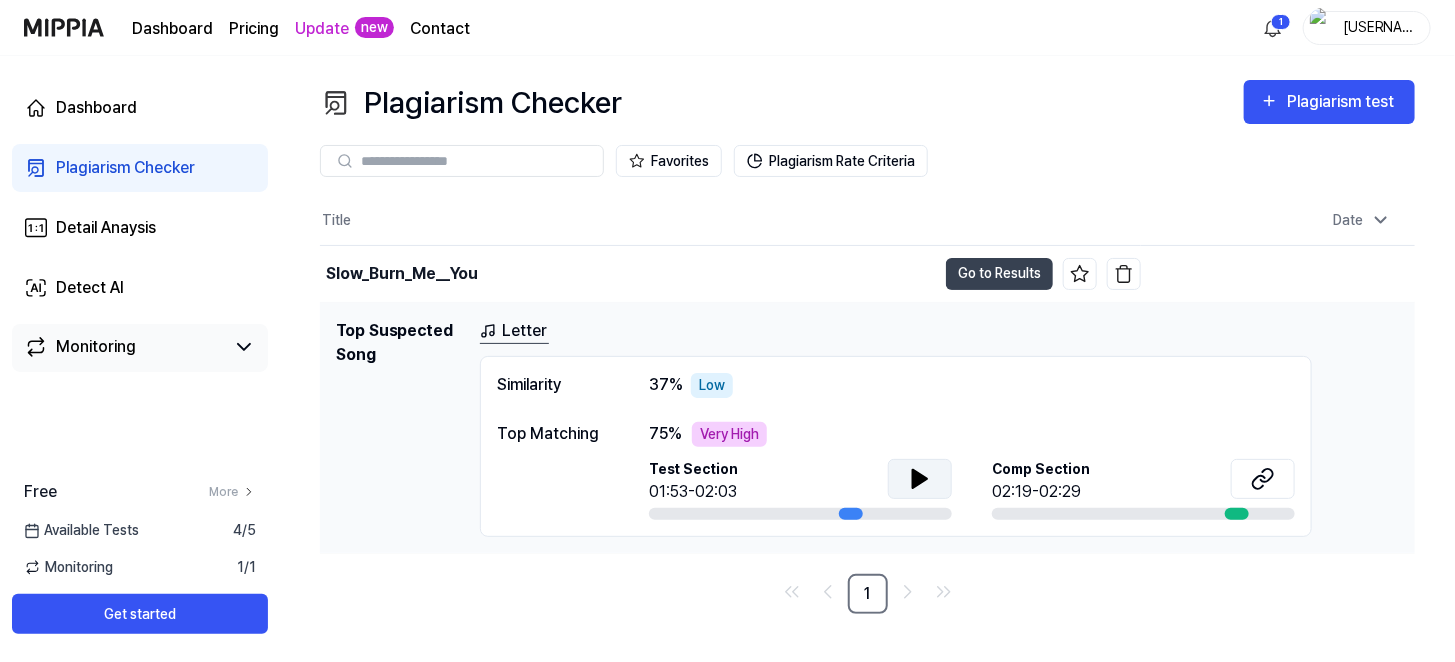 click 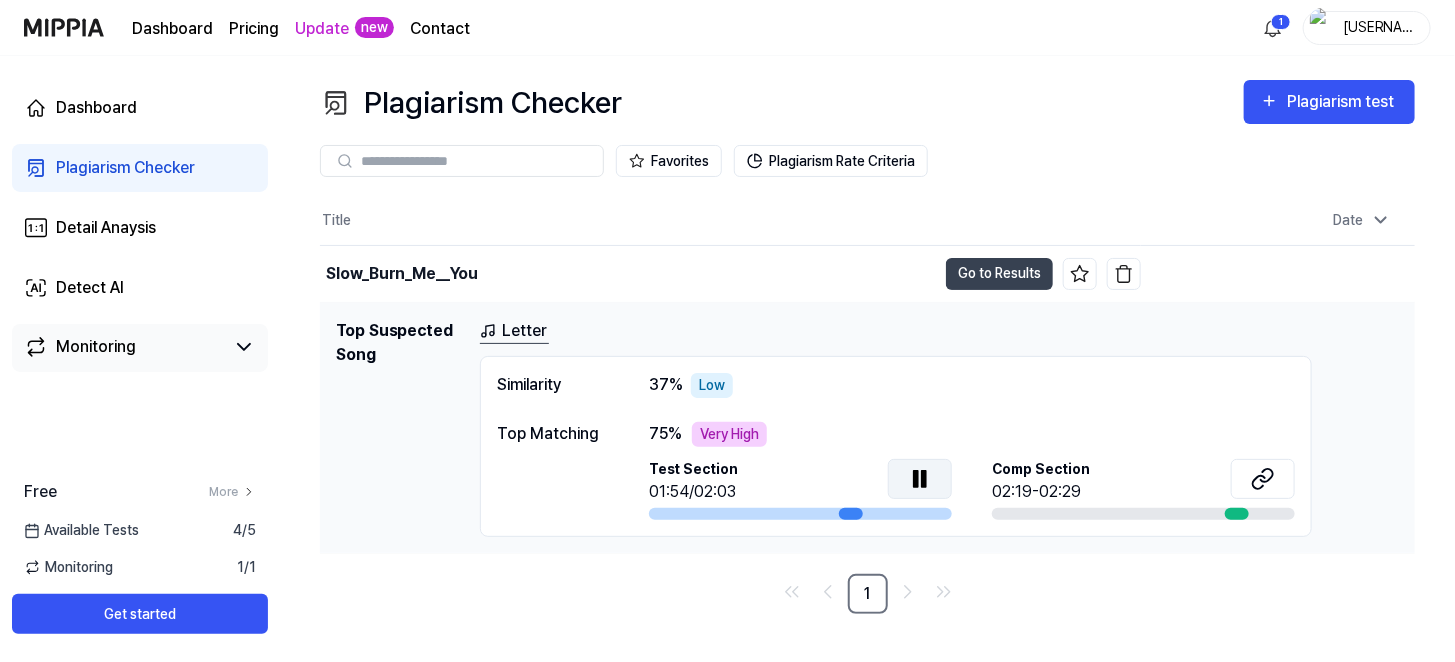 click 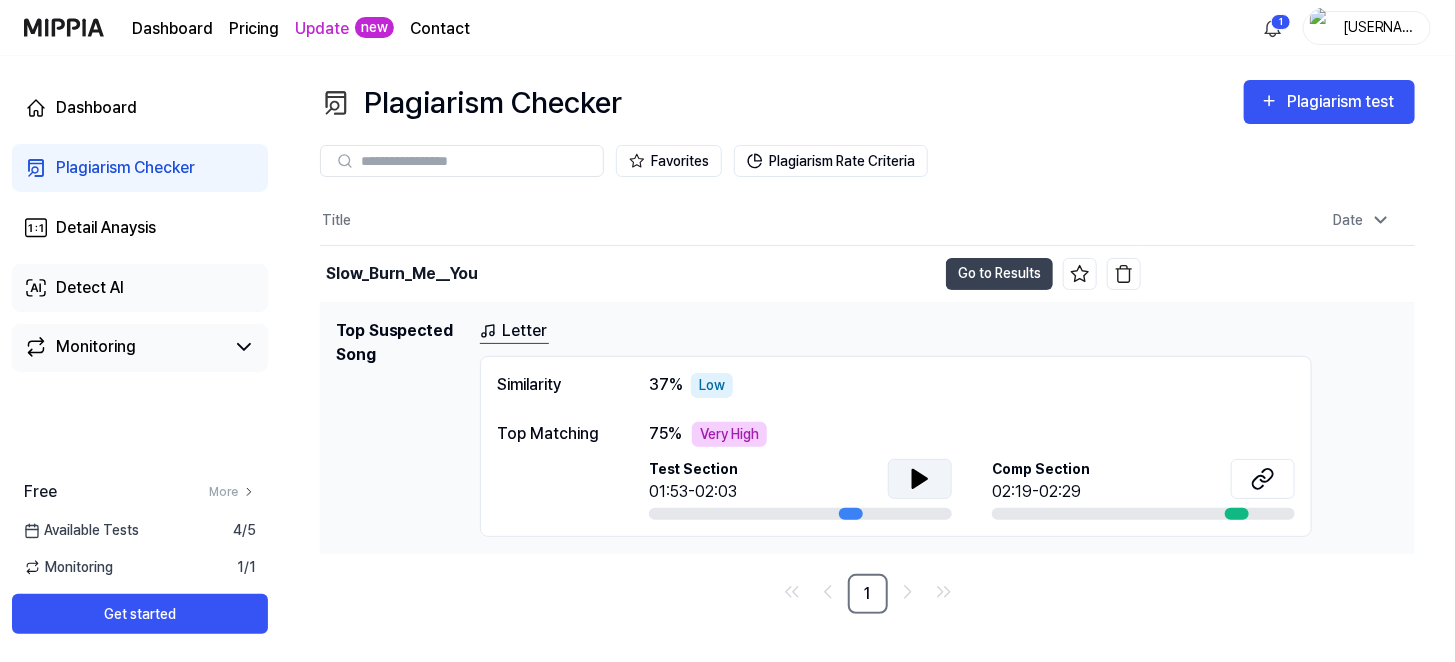 click on "Detect AI" at bounding box center (140, 288) 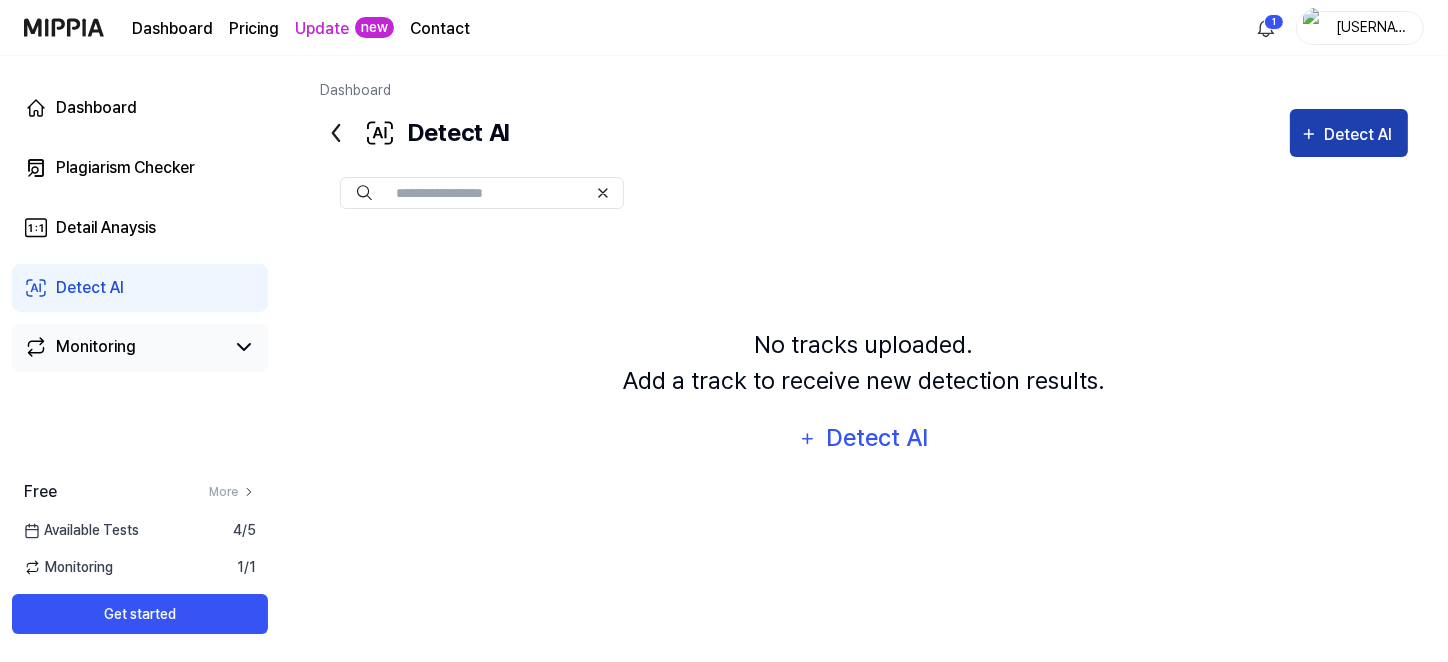 click on "Detect AI" at bounding box center (1361, 135) 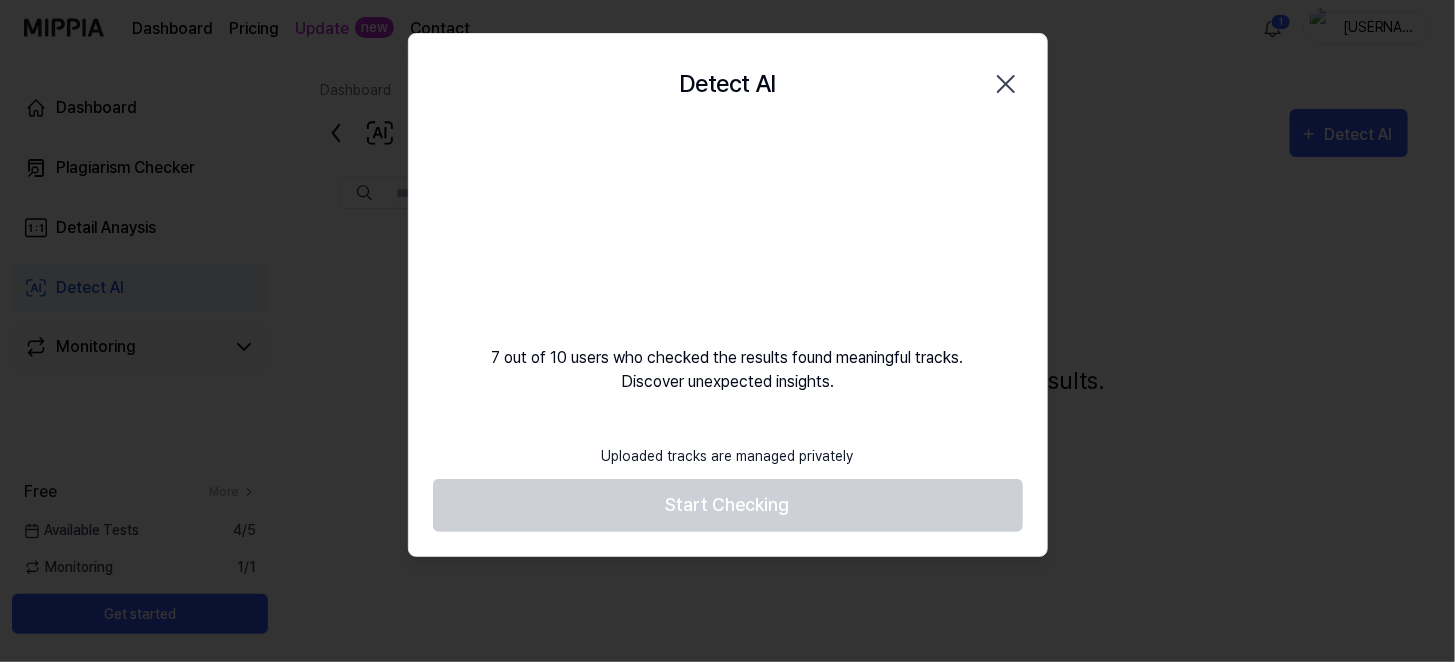 click at bounding box center [727, 331] 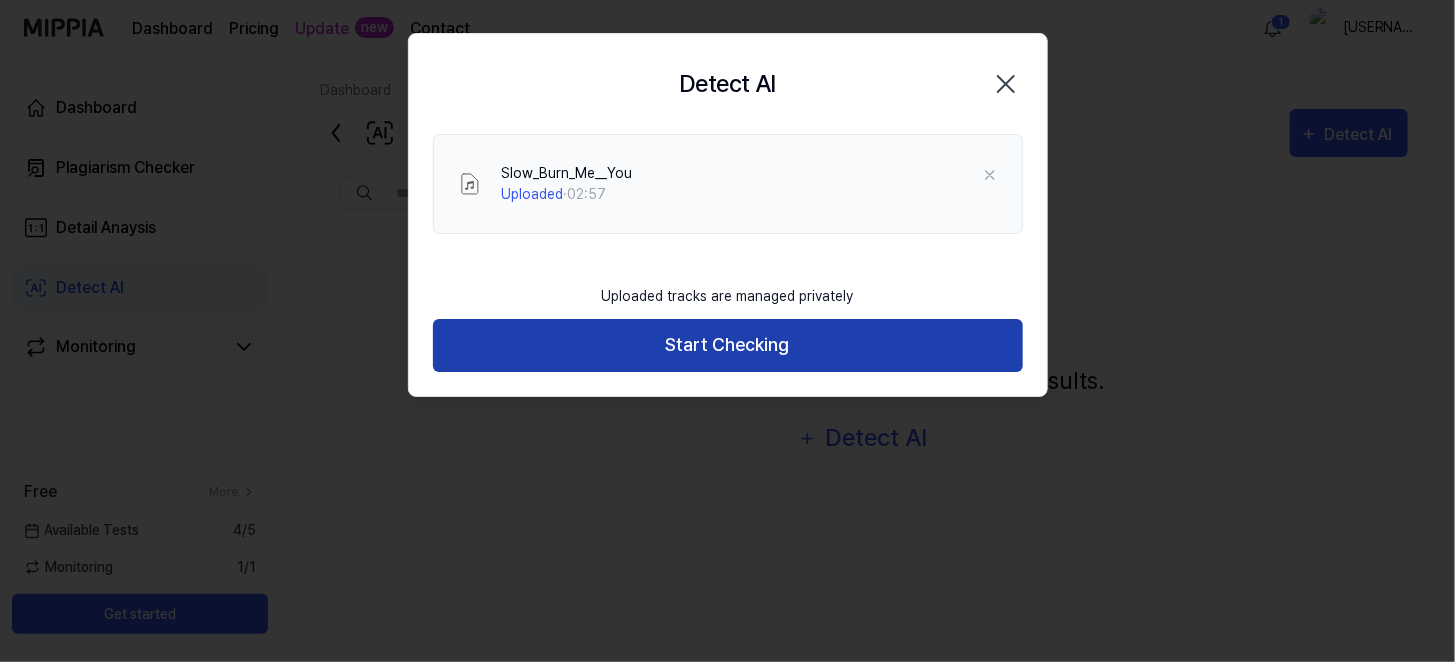 click on "Start Checking" at bounding box center [728, 345] 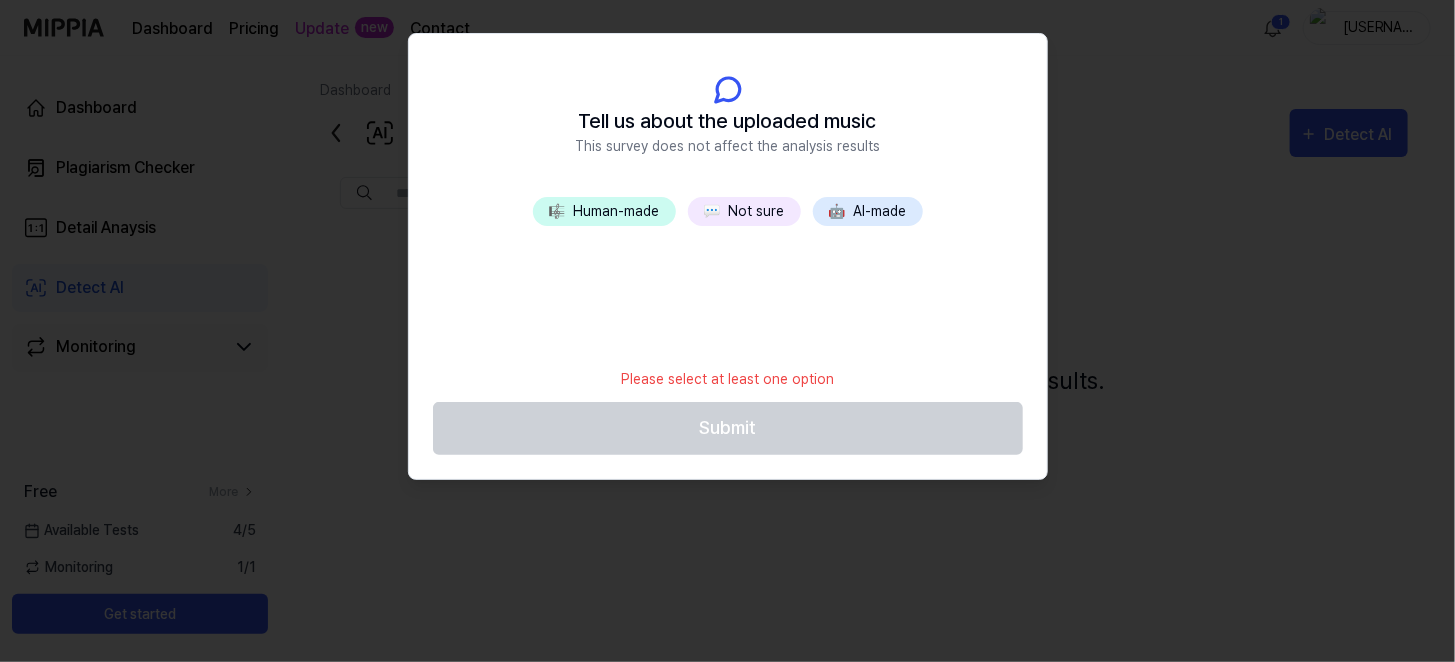 click on "🤖 AI-made" at bounding box center (868, 211) 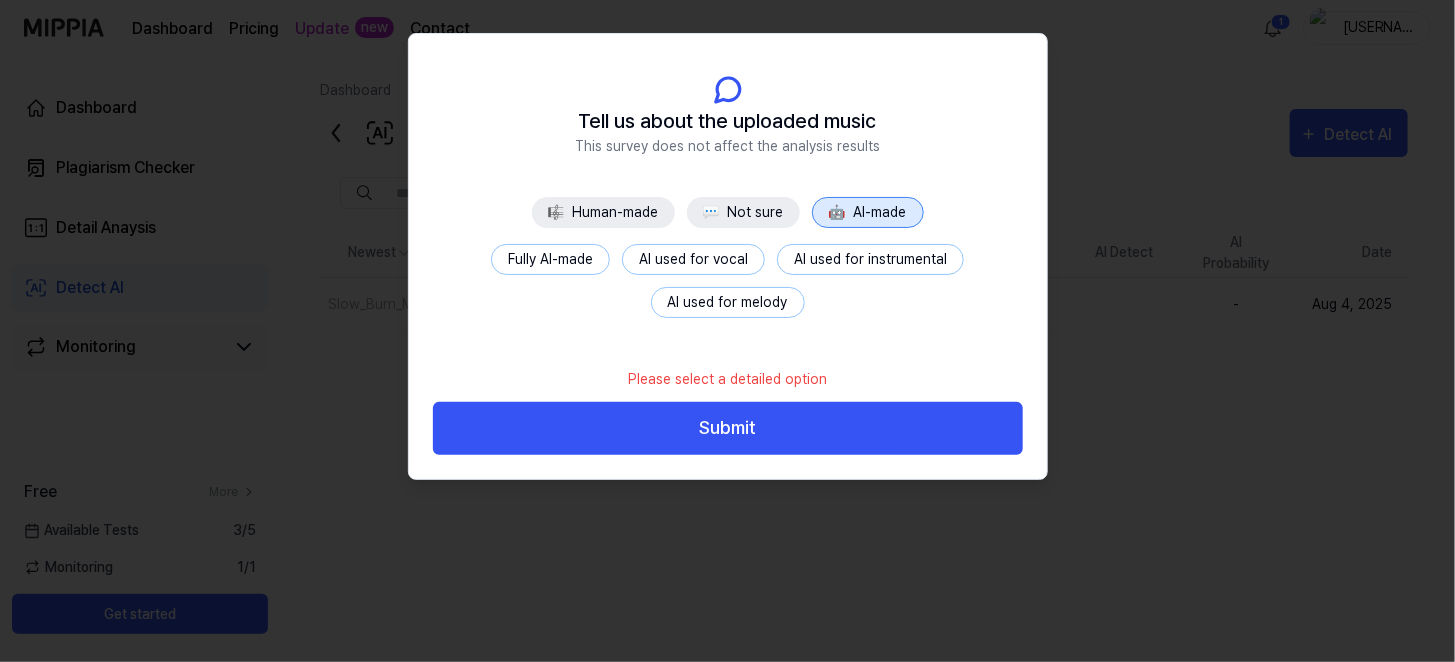 click on "Fully AI-made" at bounding box center (550, 259) 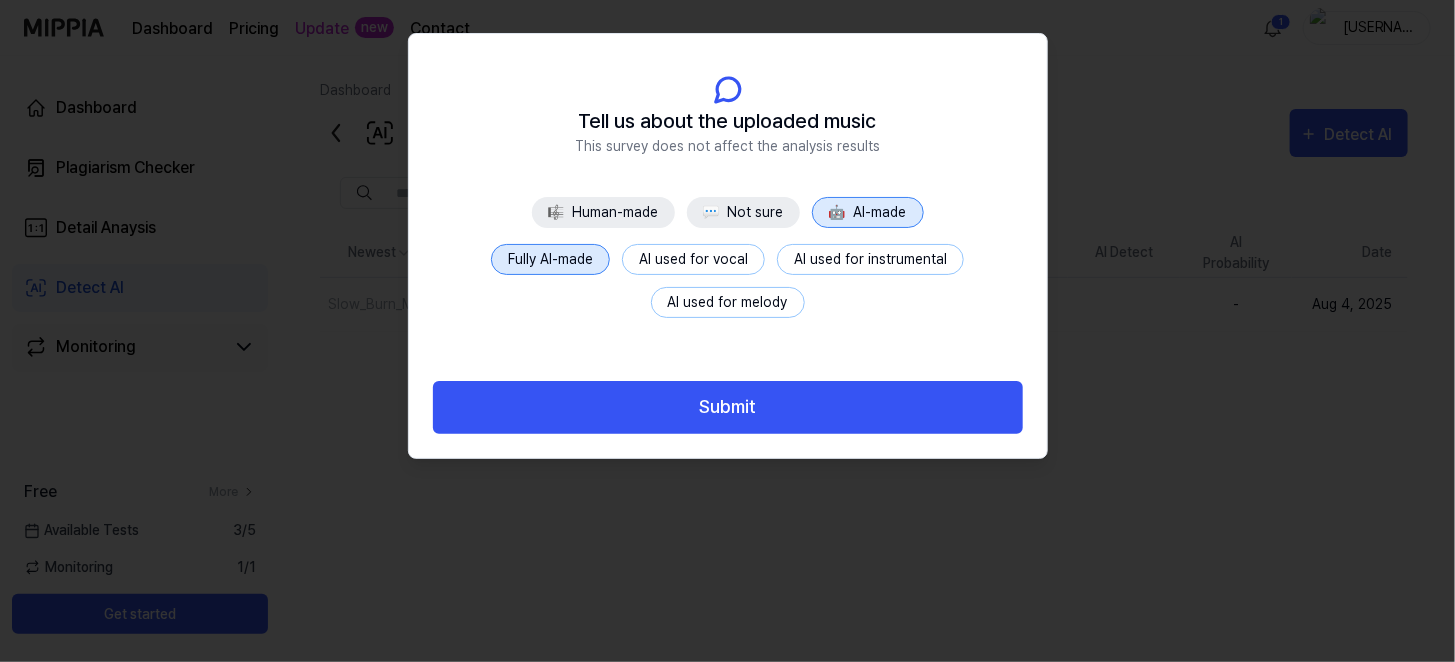 click on "AI used for instrumental" at bounding box center (870, 259) 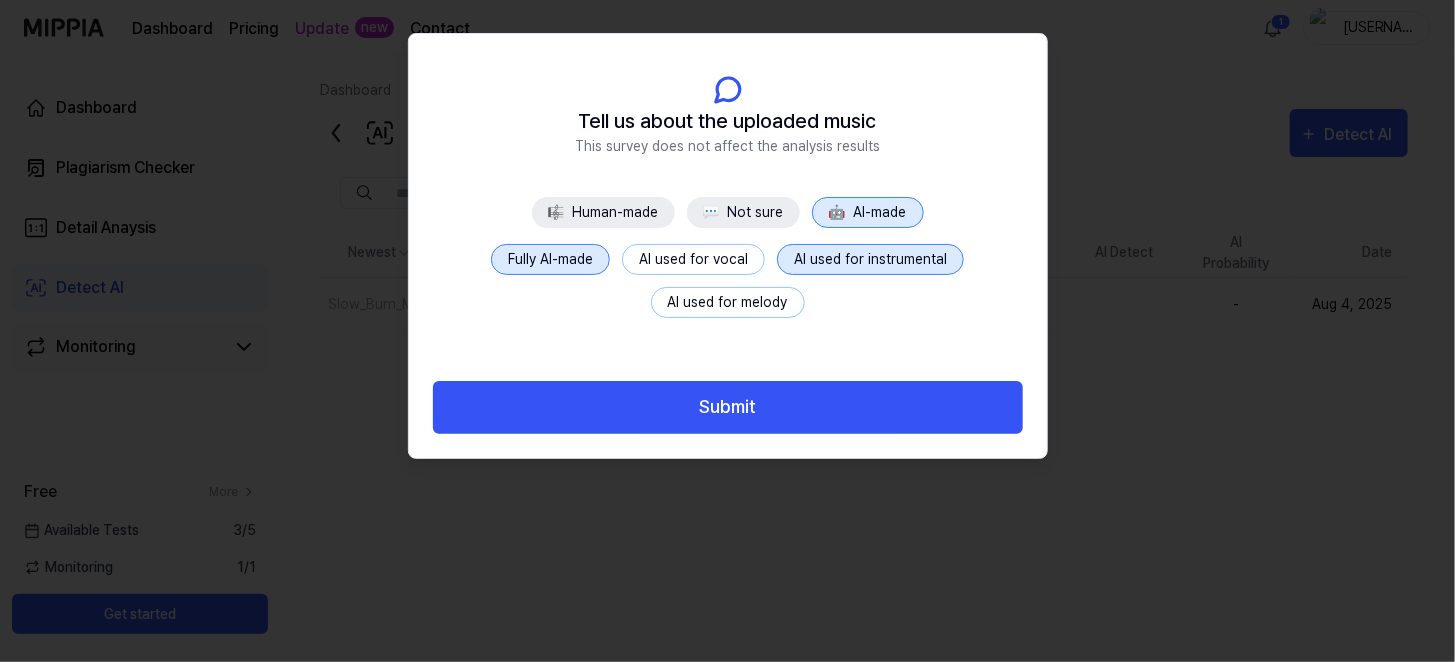 click on "AI used for melody" at bounding box center [728, 302] 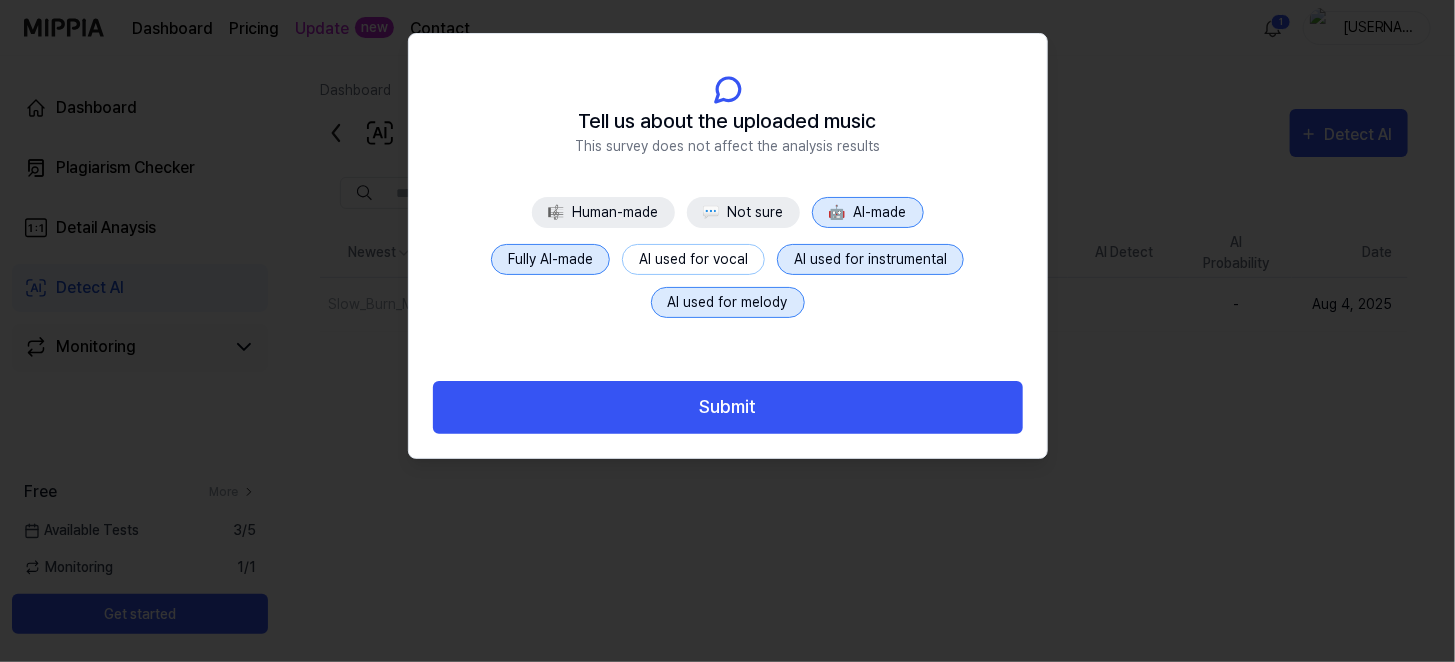 click on "AI used for vocal" at bounding box center [693, 259] 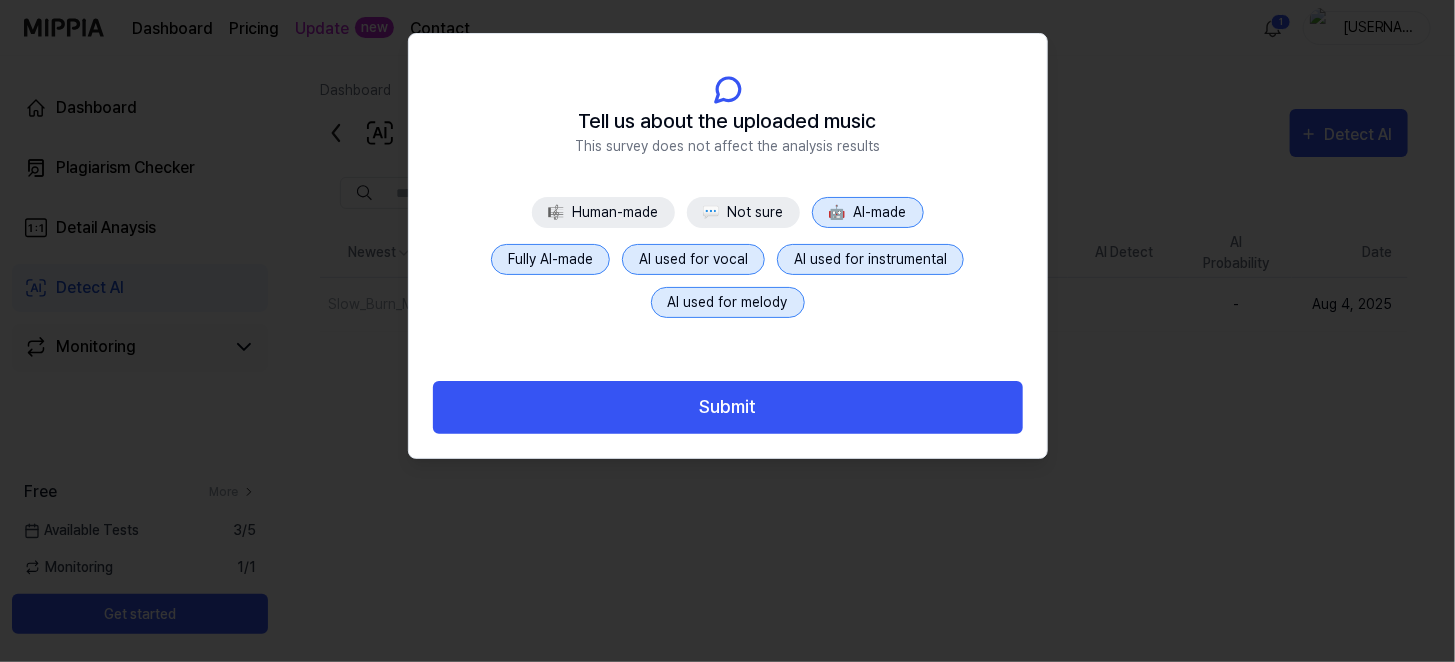 click on "Fully AI-made" at bounding box center (550, 259) 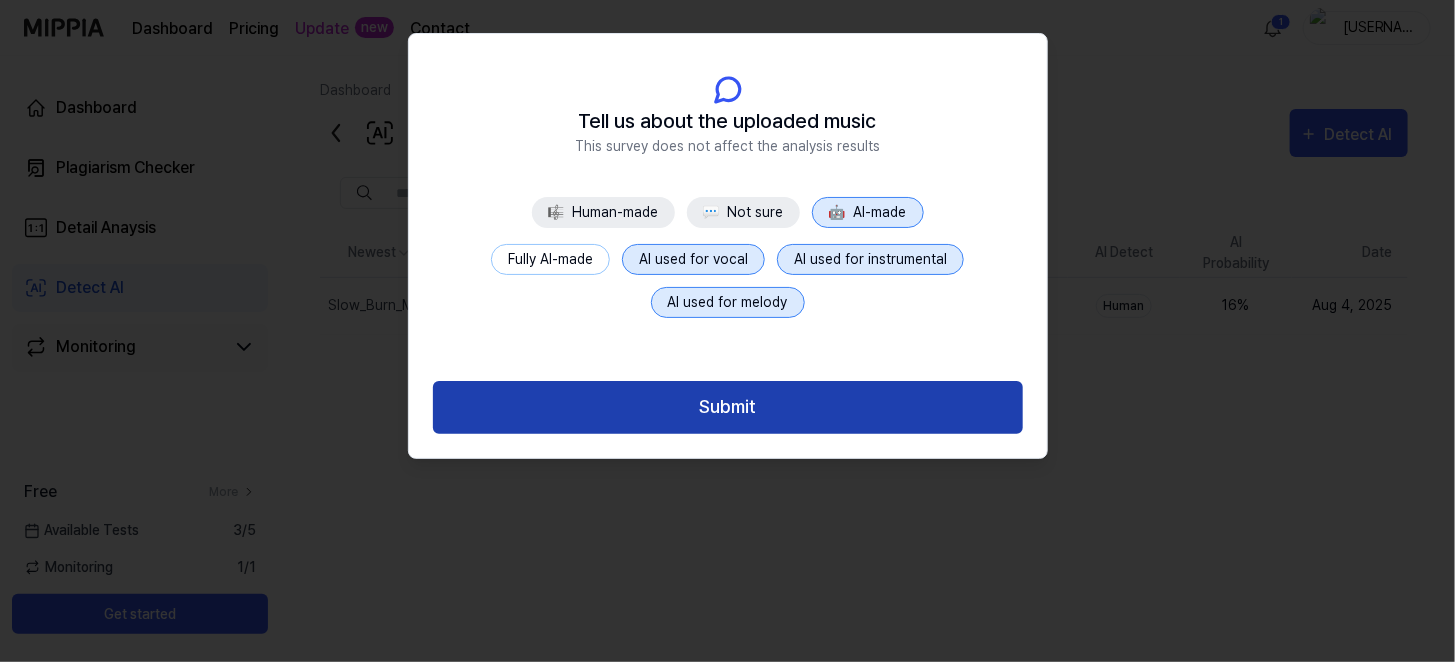 click on "Submit" at bounding box center [728, 407] 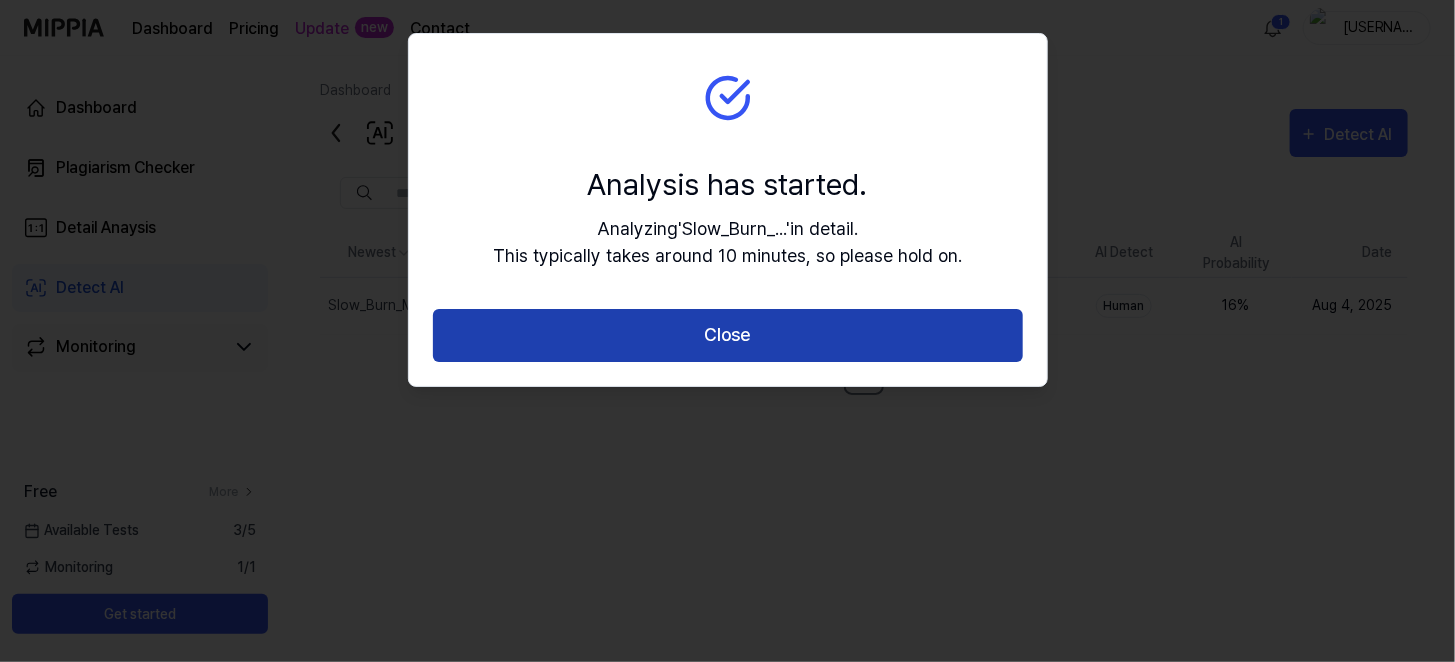 click on "Close" at bounding box center [728, 335] 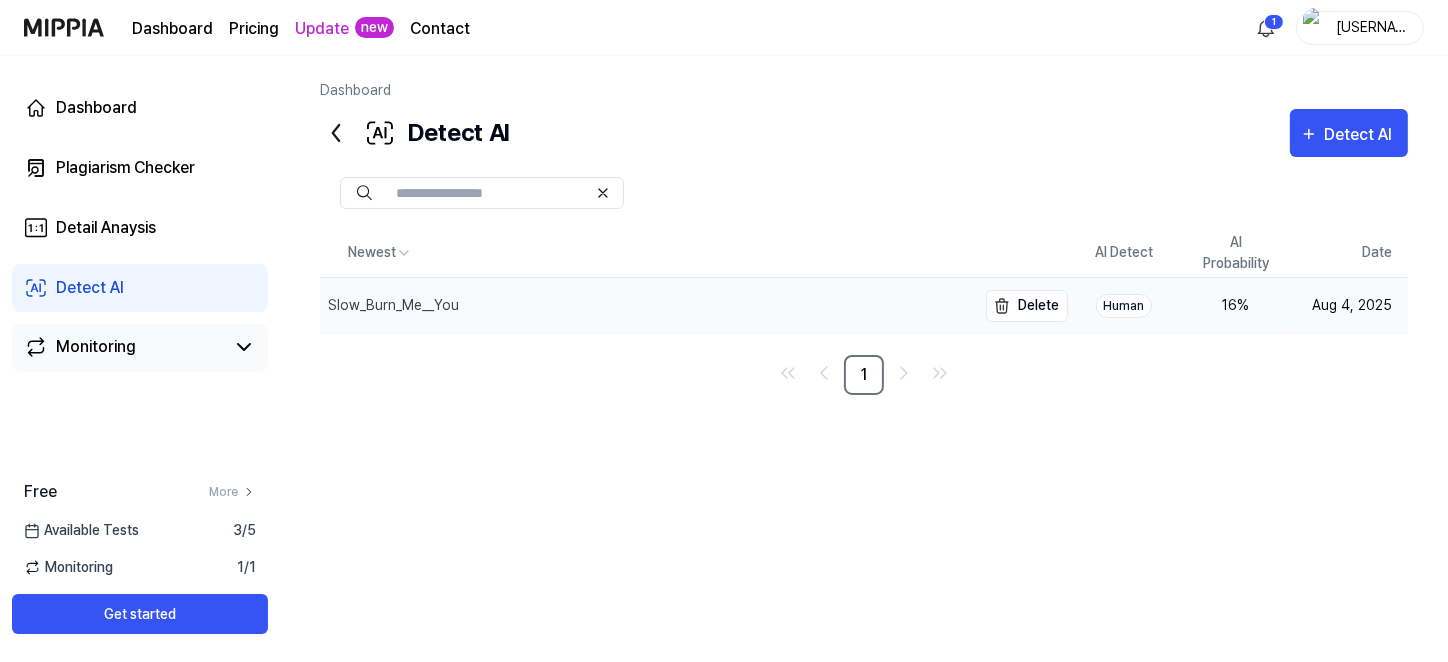 click on "Slow_Burn_Me__You" at bounding box center (648, 306) 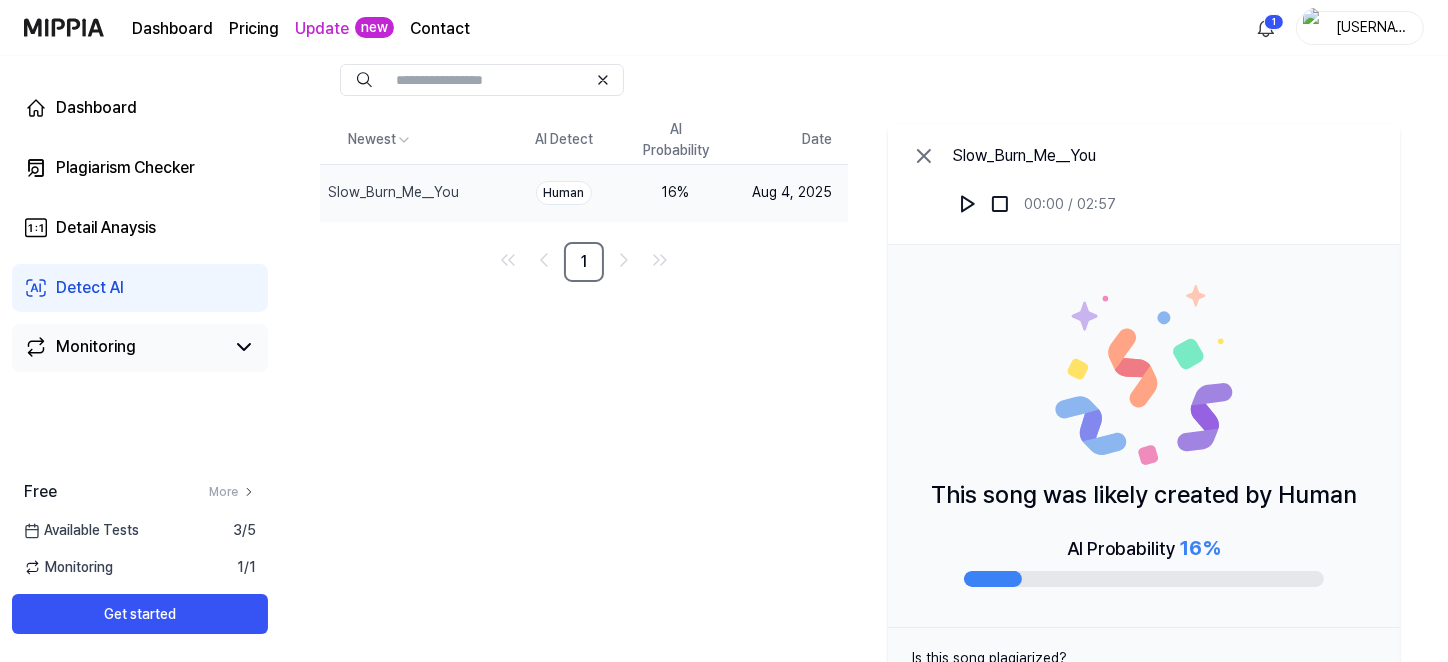 scroll, scrollTop: 78, scrollLeft: 0, axis: vertical 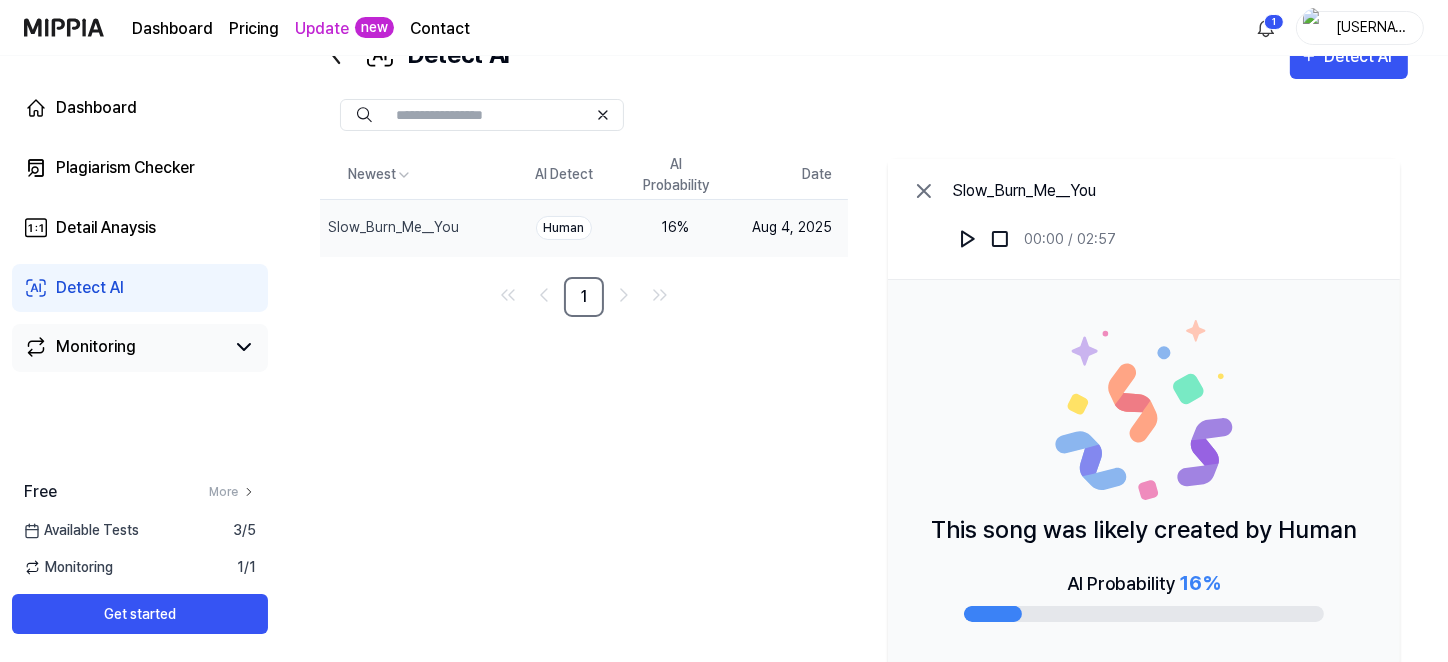click 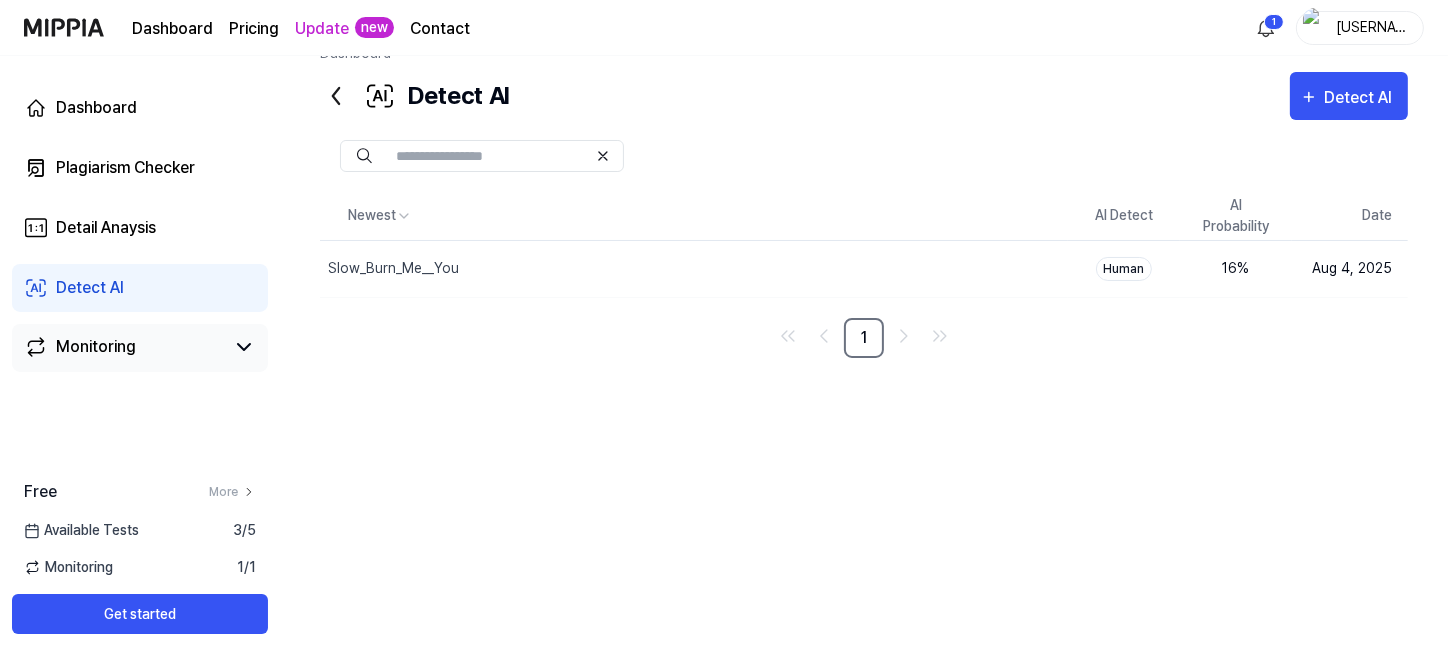 scroll, scrollTop: 37, scrollLeft: 0, axis: vertical 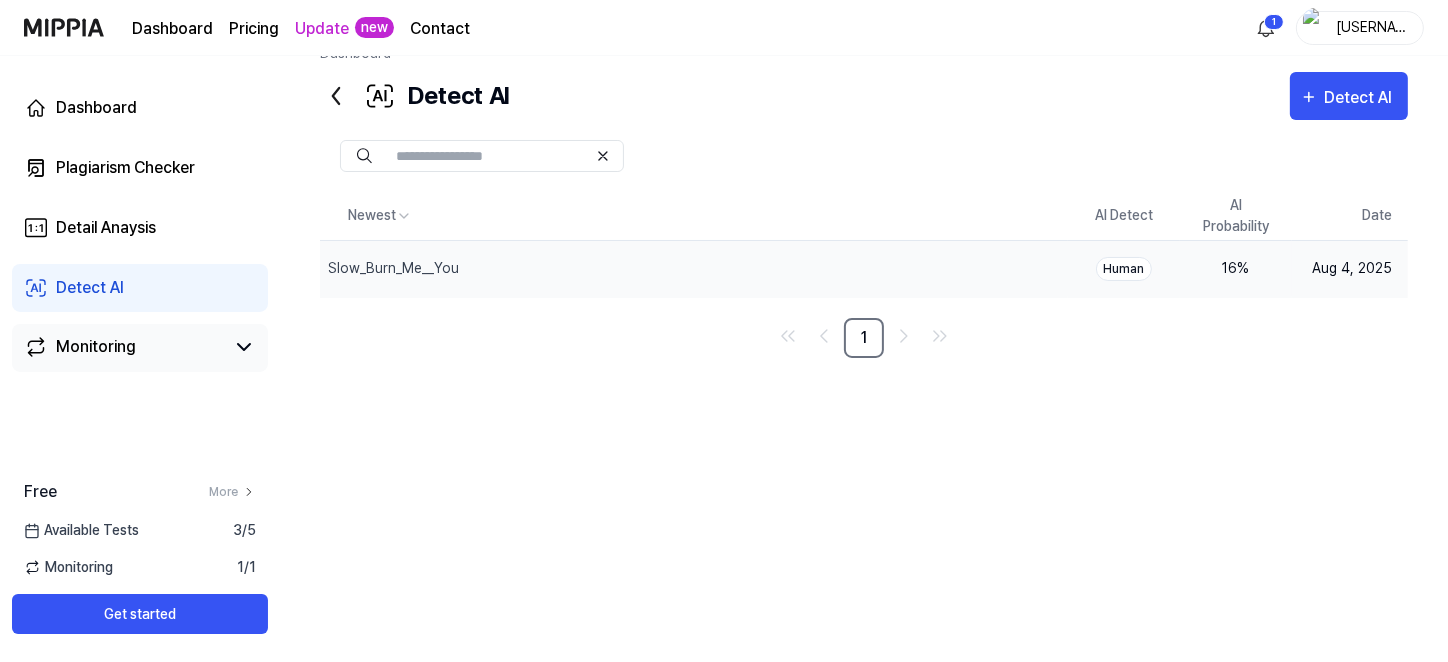click on "16 %" at bounding box center (1236, 268) 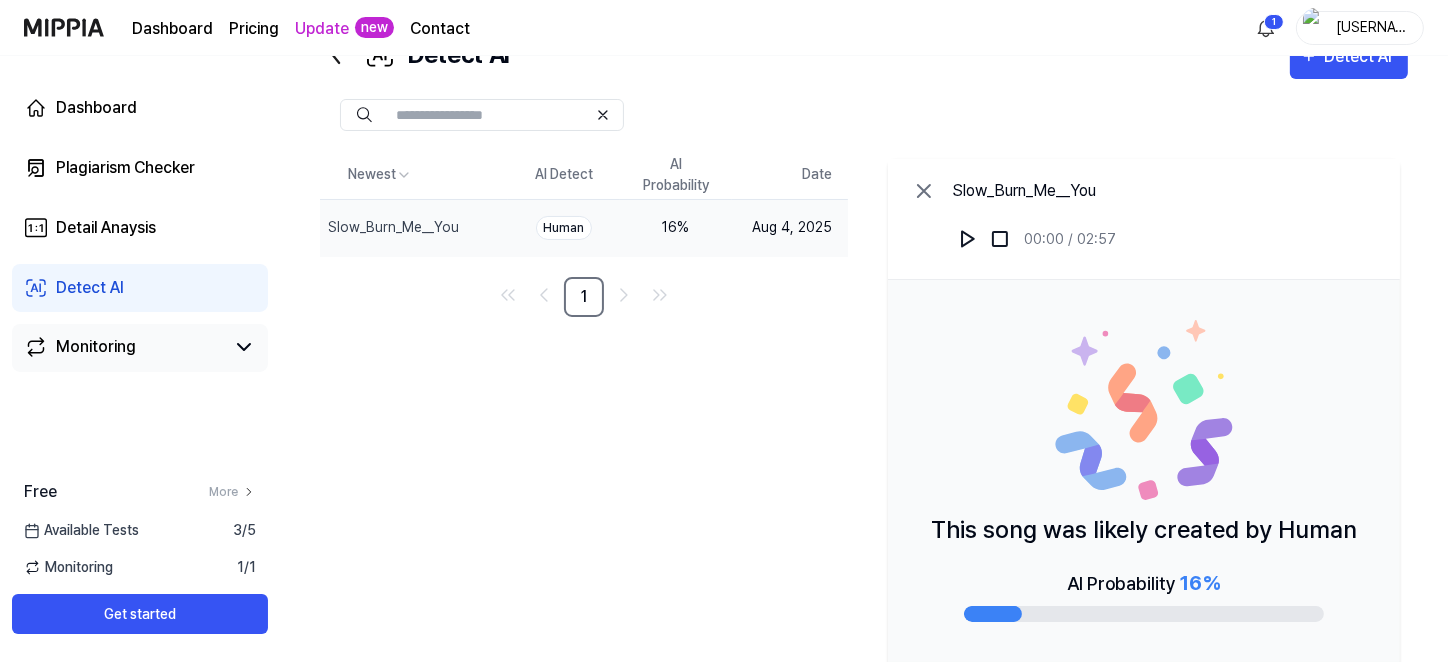 scroll, scrollTop: 178, scrollLeft: 0, axis: vertical 